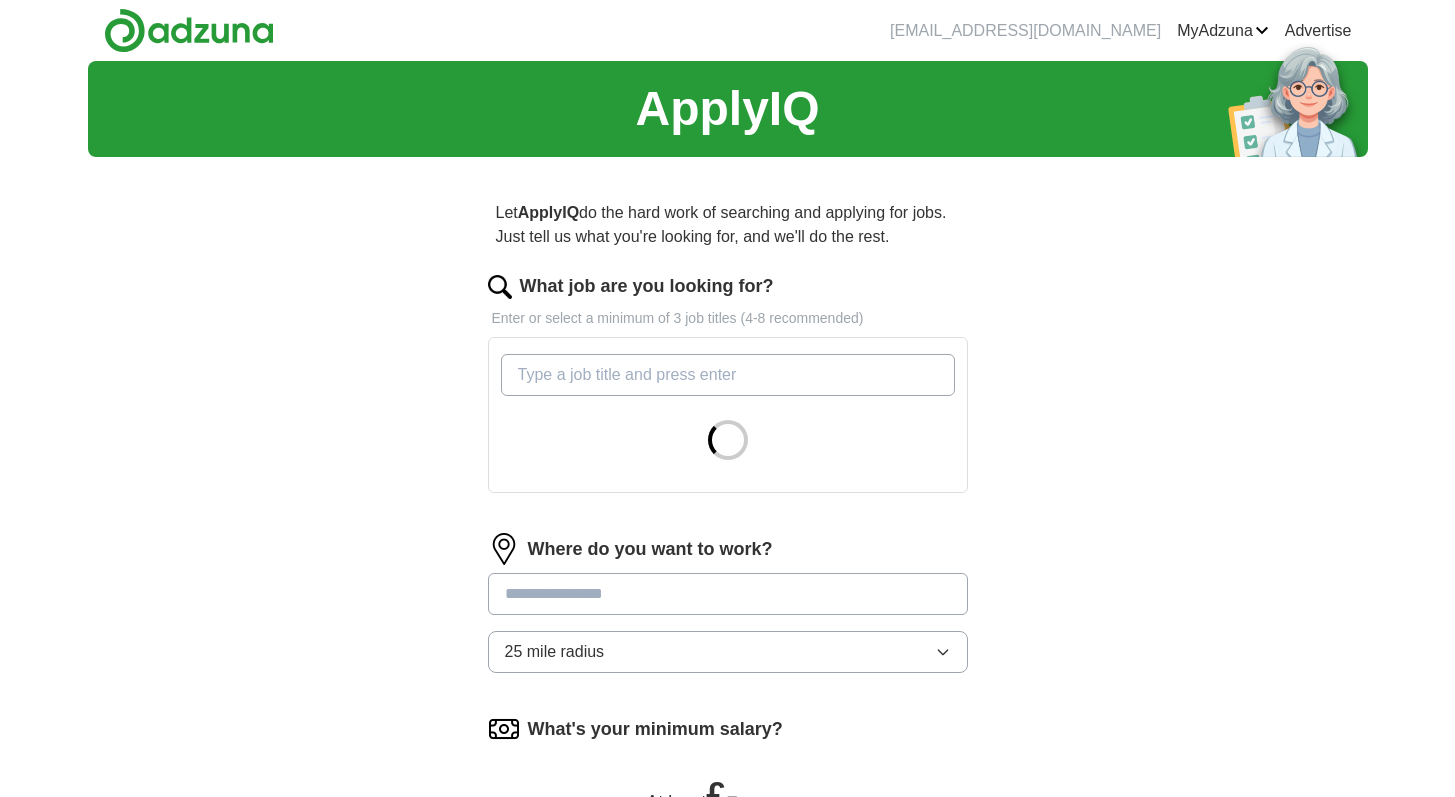 scroll, scrollTop: 0, scrollLeft: 0, axis: both 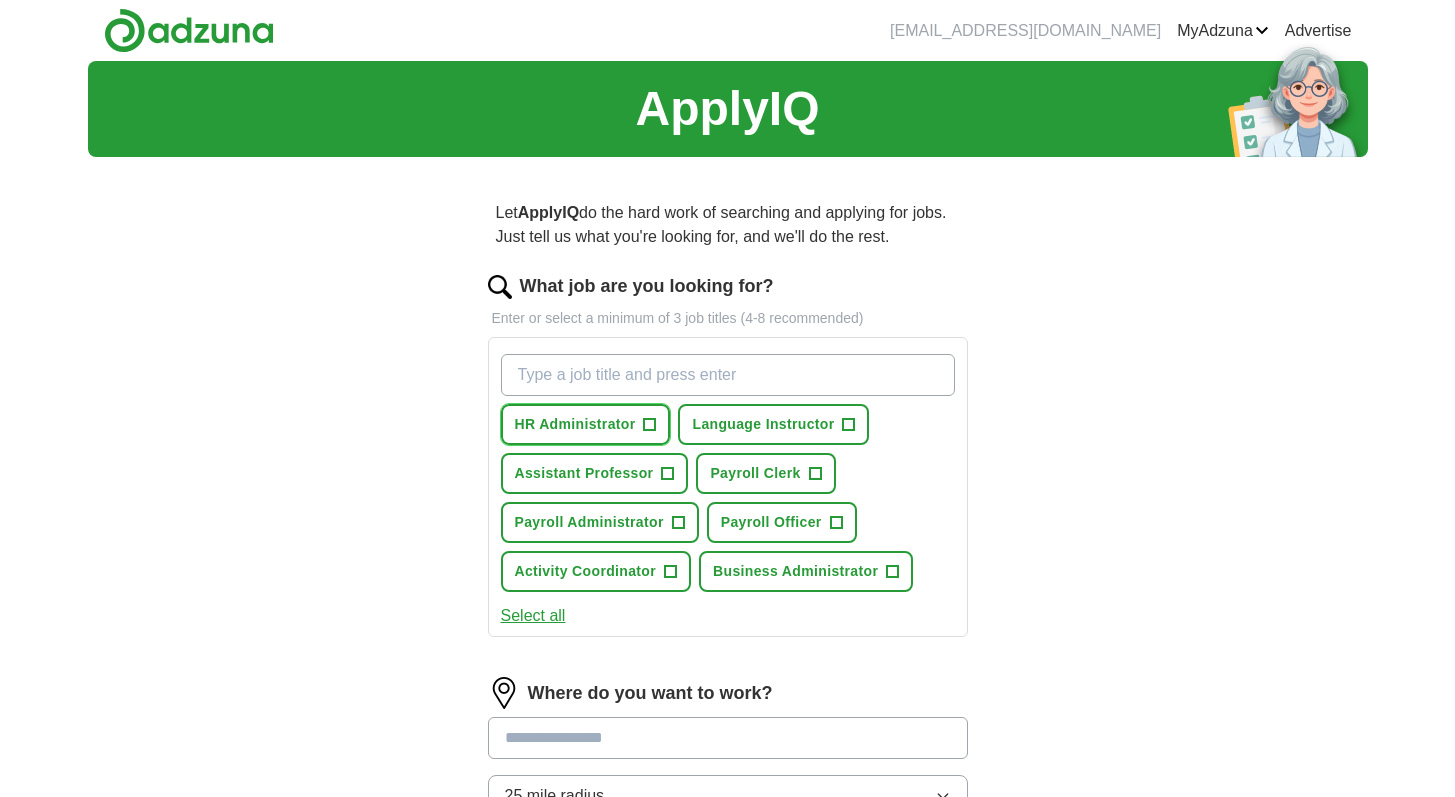 click on "HR Administrator +" at bounding box center [586, 424] 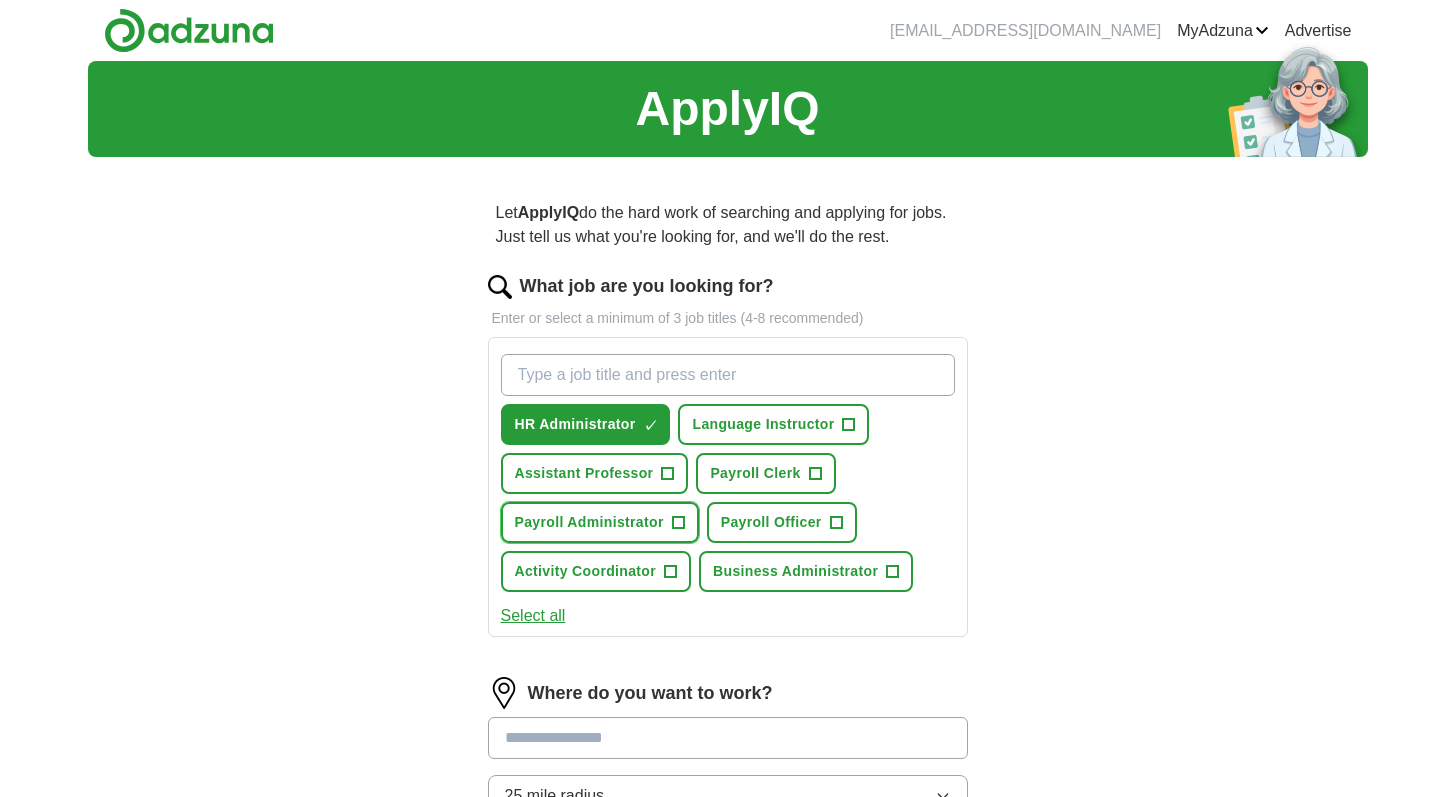 click on "Payroll Administrator" at bounding box center (589, 522) 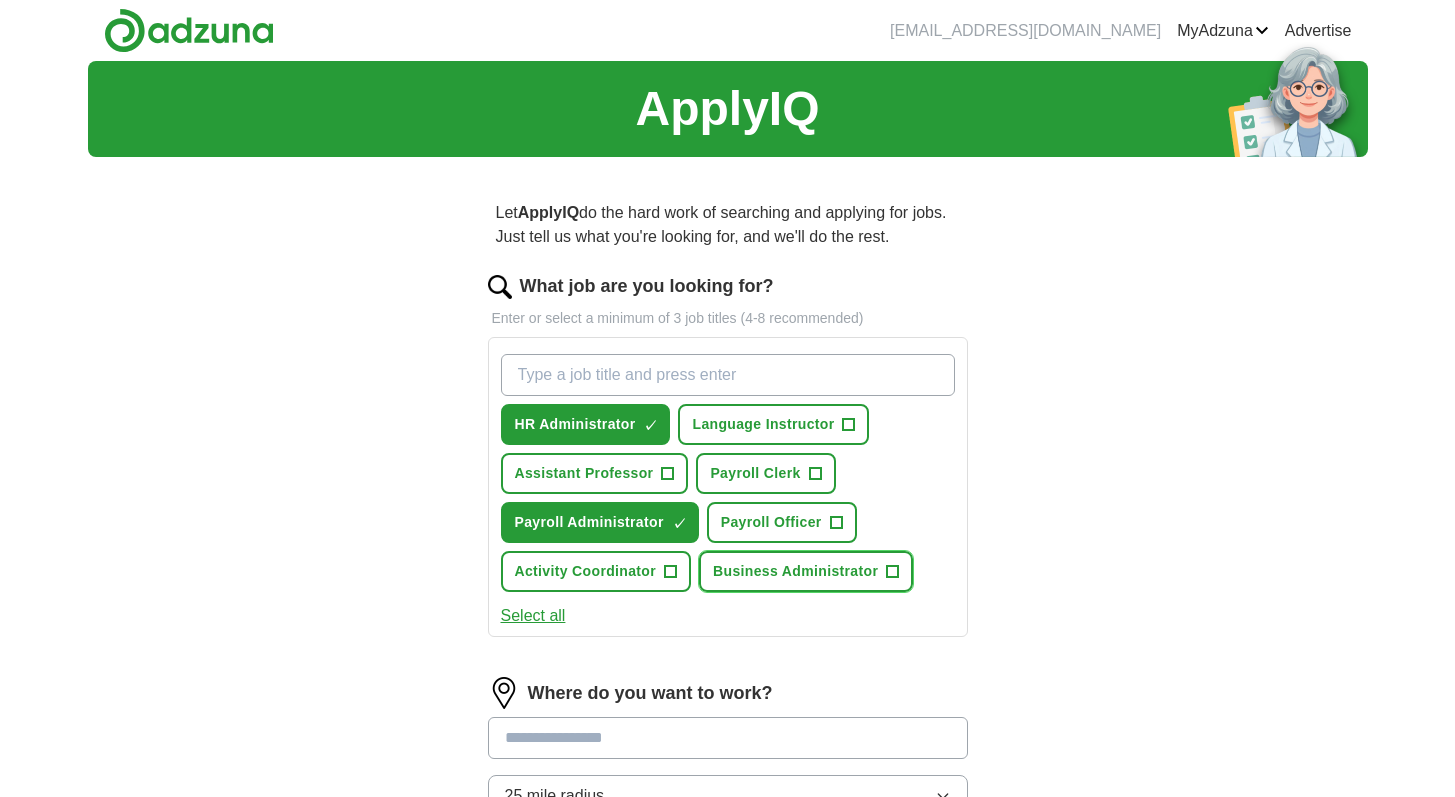 click on "Business Administrator" at bounding box center (795, 571) 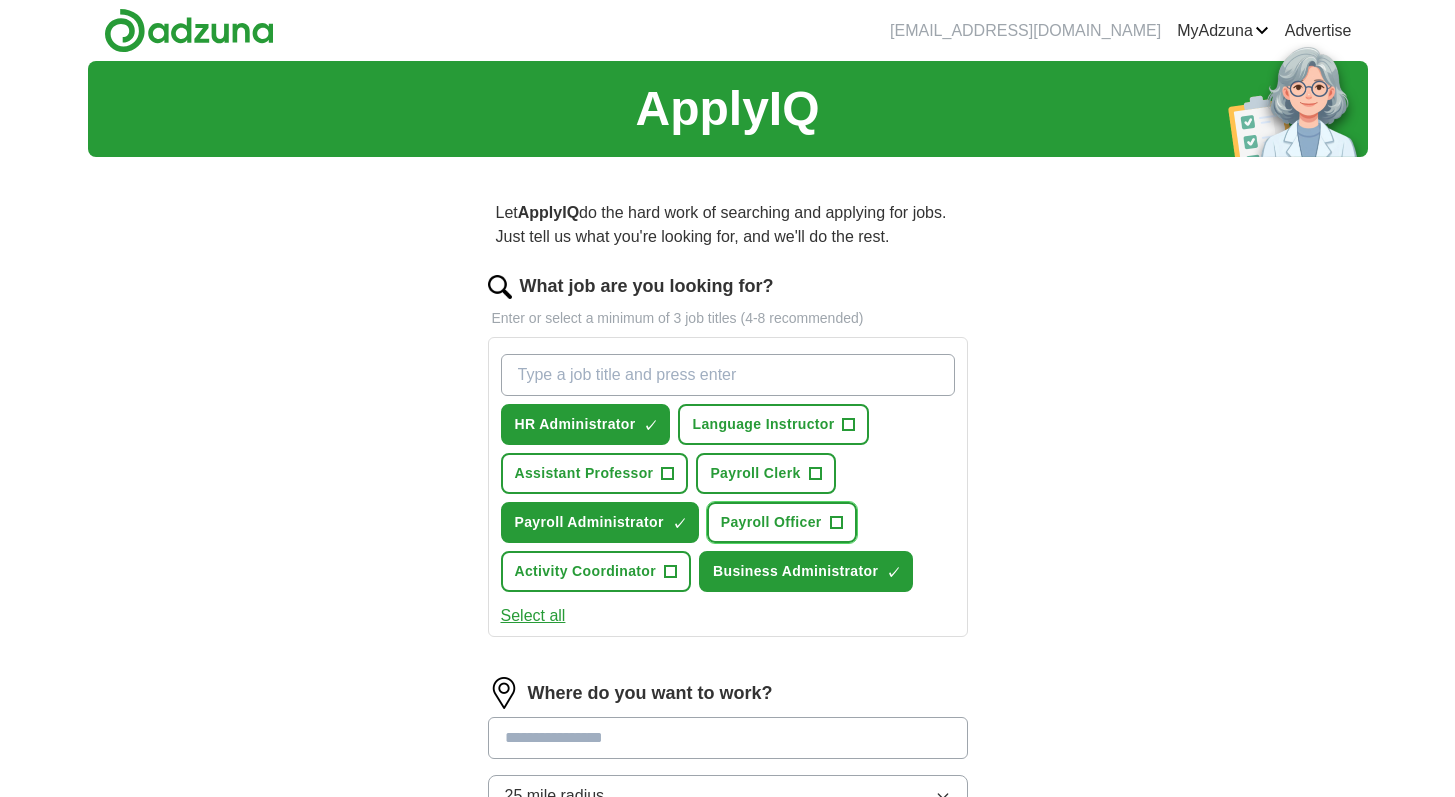 click on "Payroll Officer" at bounding box center [771, 522] 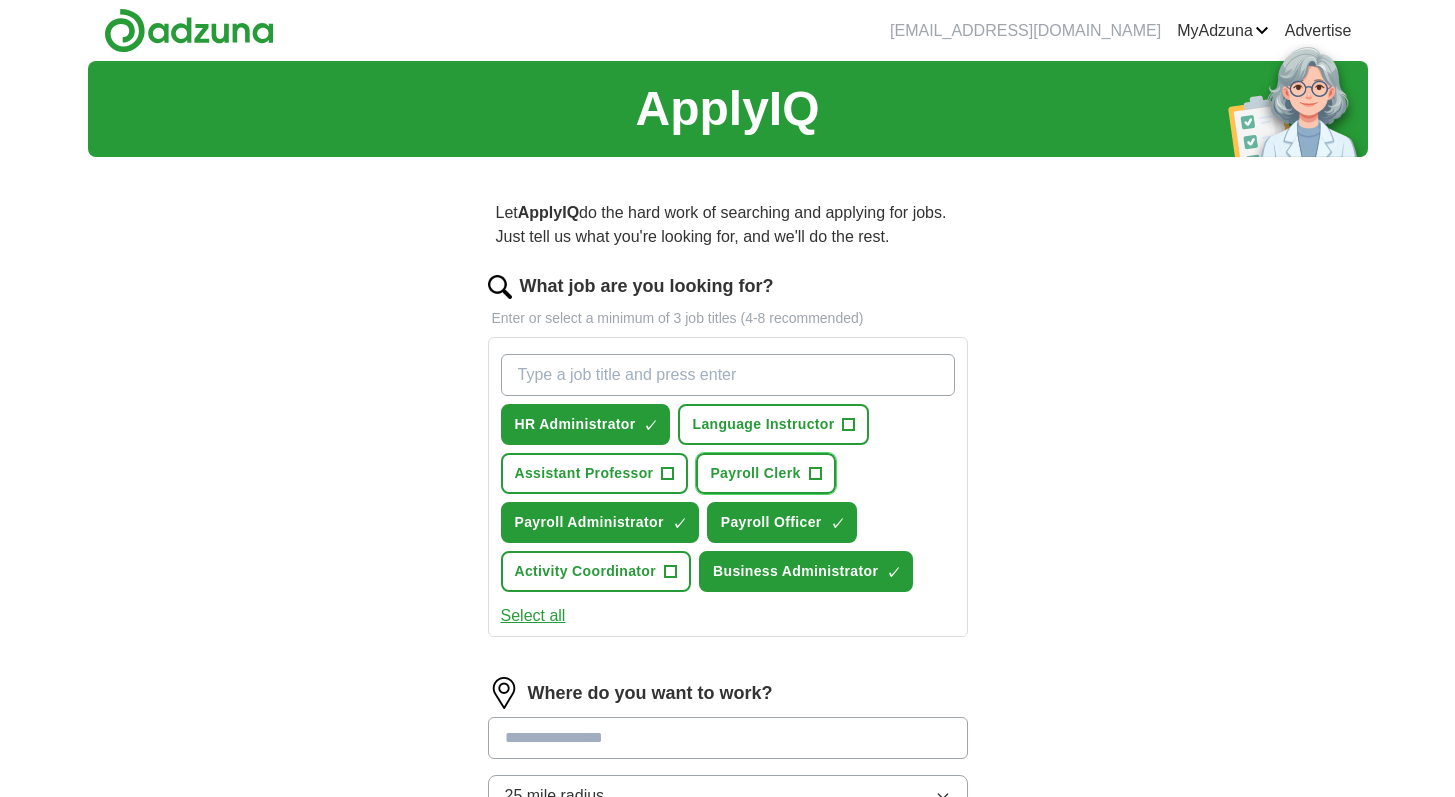 click on "Payroll Clerk" at bounding box center (755, 473) 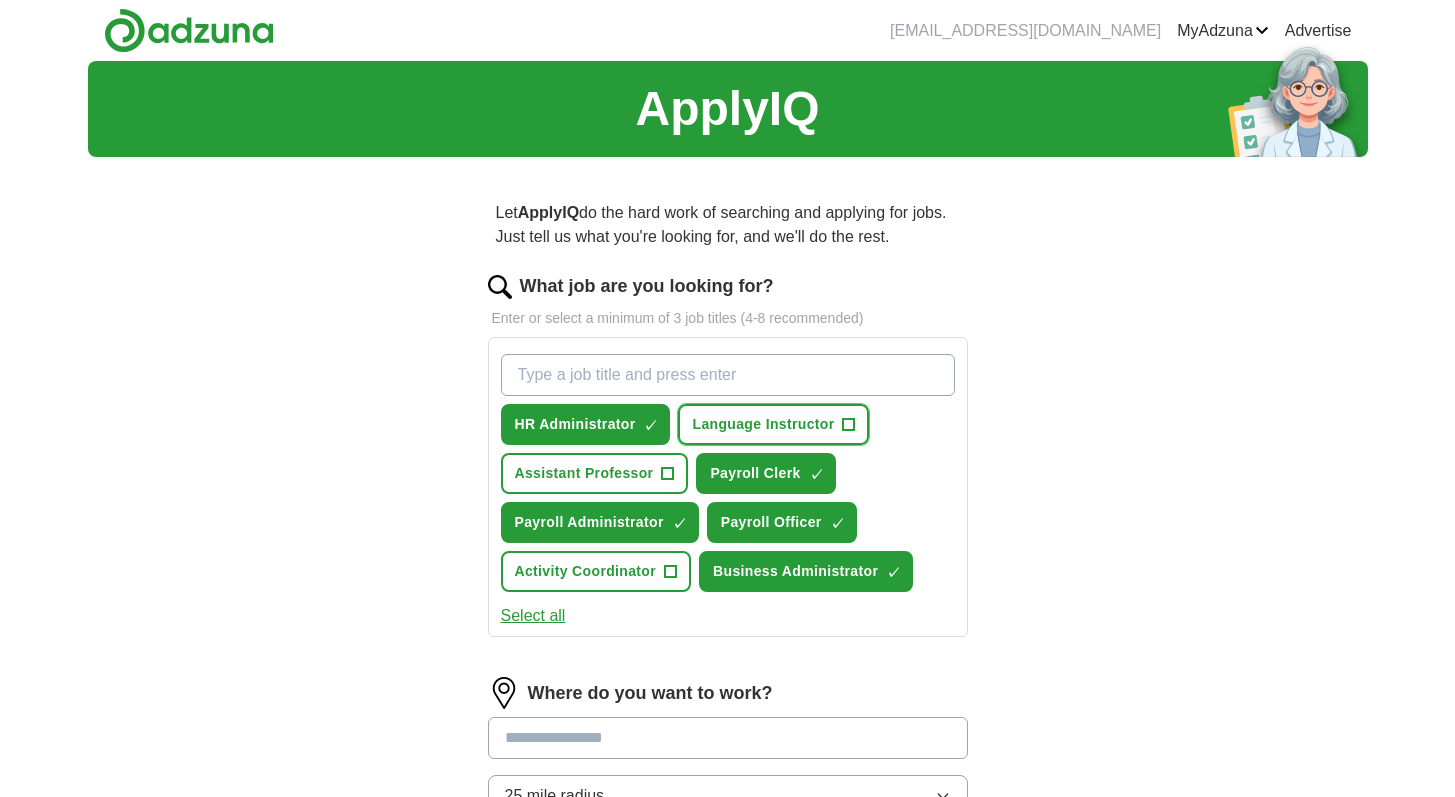 click on "Language Instructor" at bounding box center [763, 424] 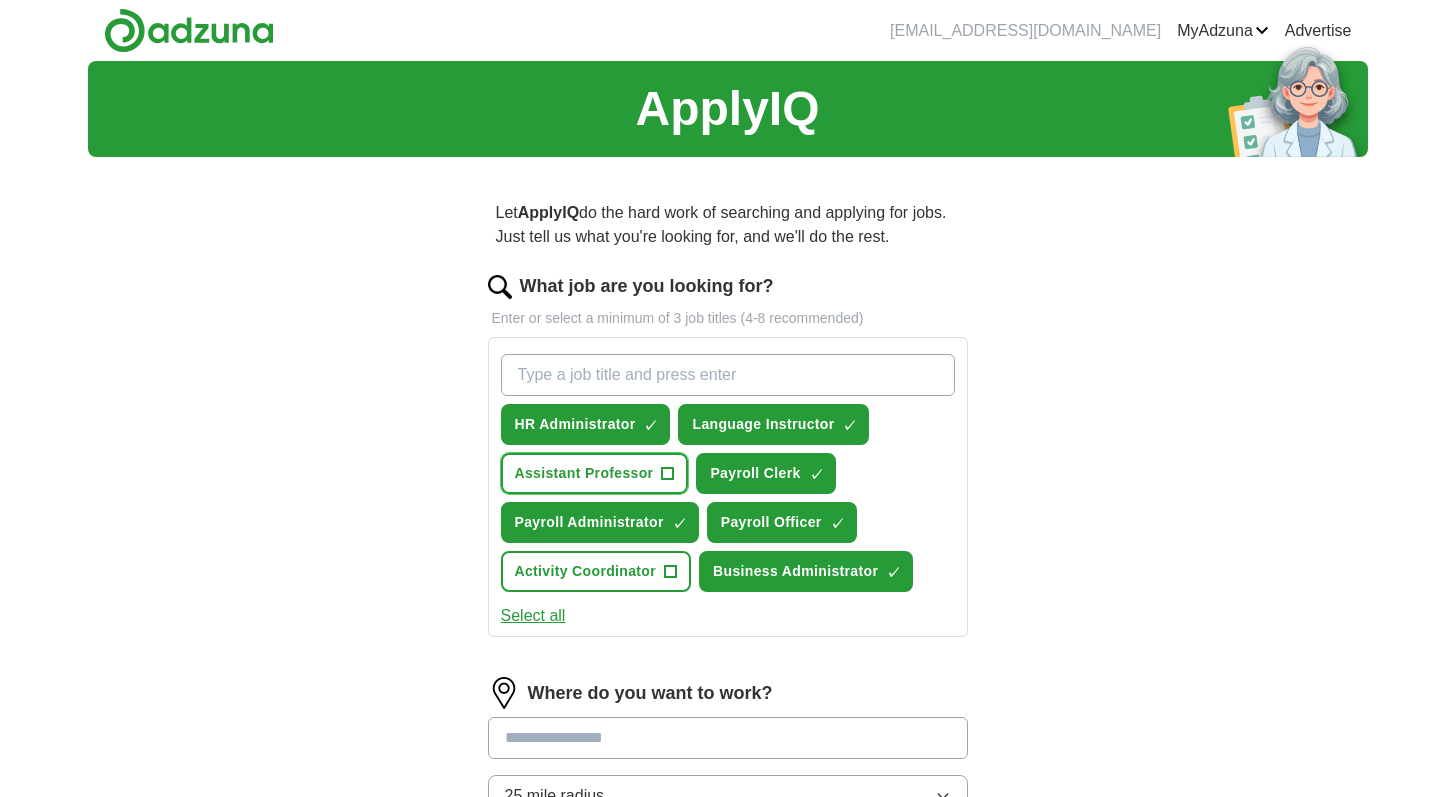 click on "Assistant Professor" at bounding box center (584, 473) 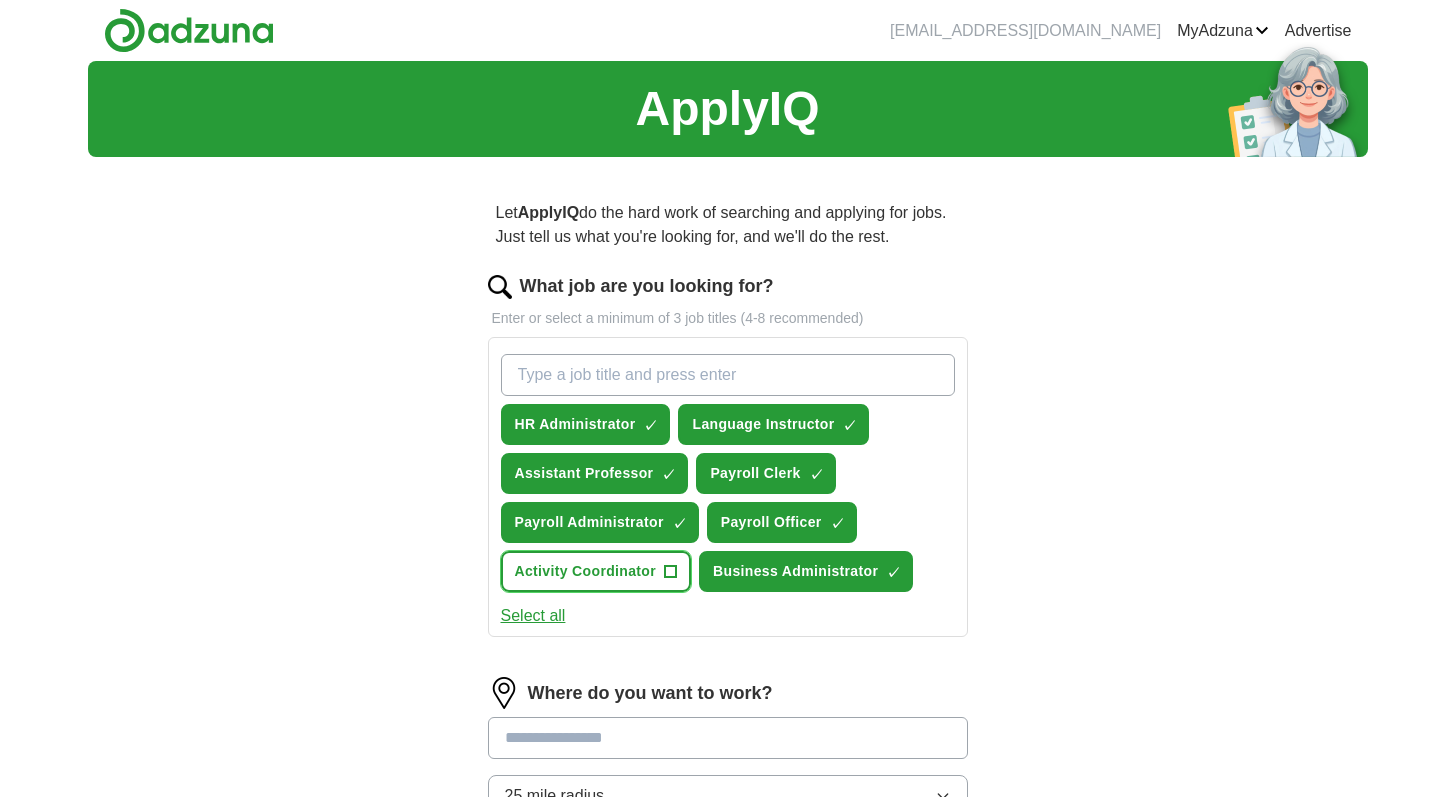 click on "Activity Coordinator +" at bounding box center (596, 571) 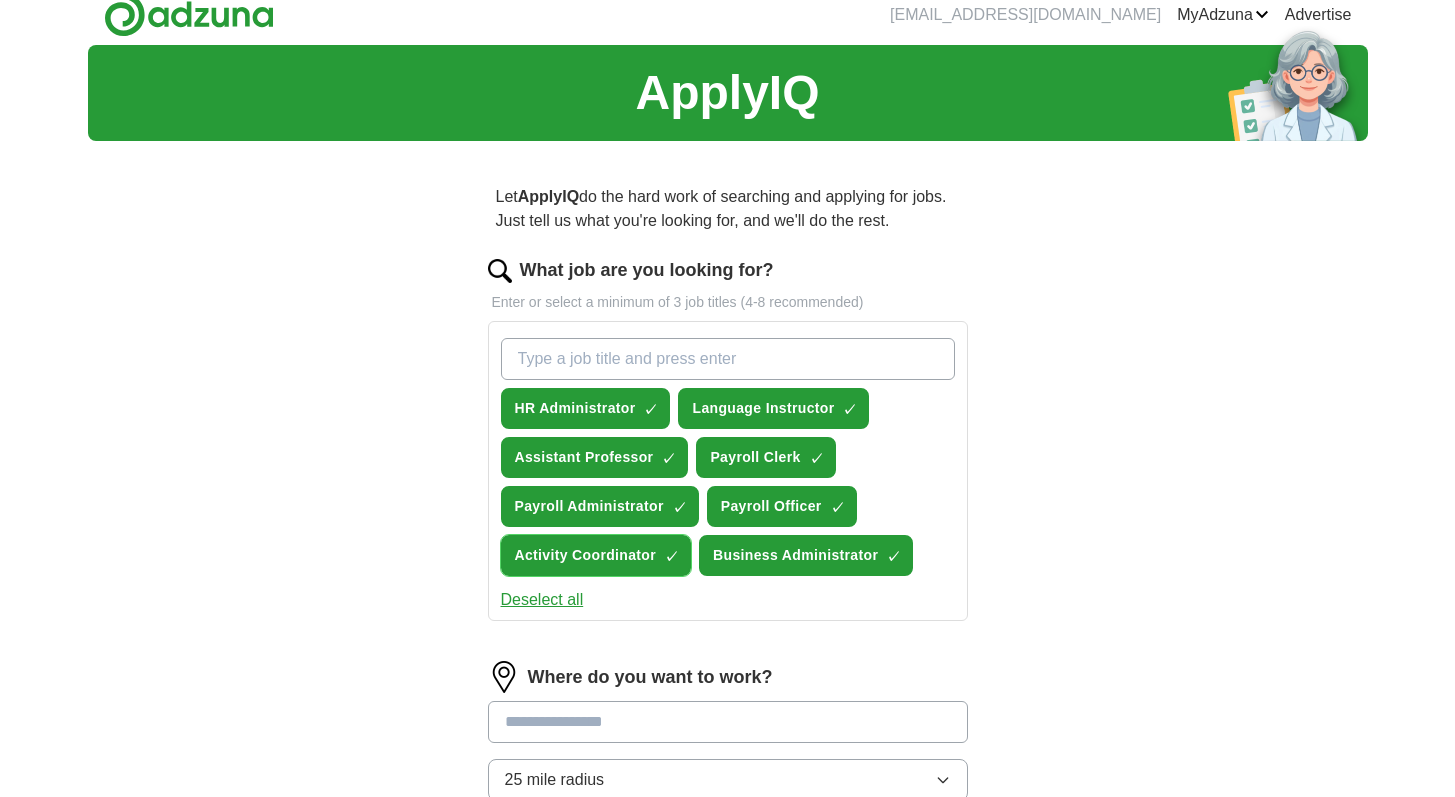 scroll, scrollTop: 117, scrollLeft: 0, axis: vertical 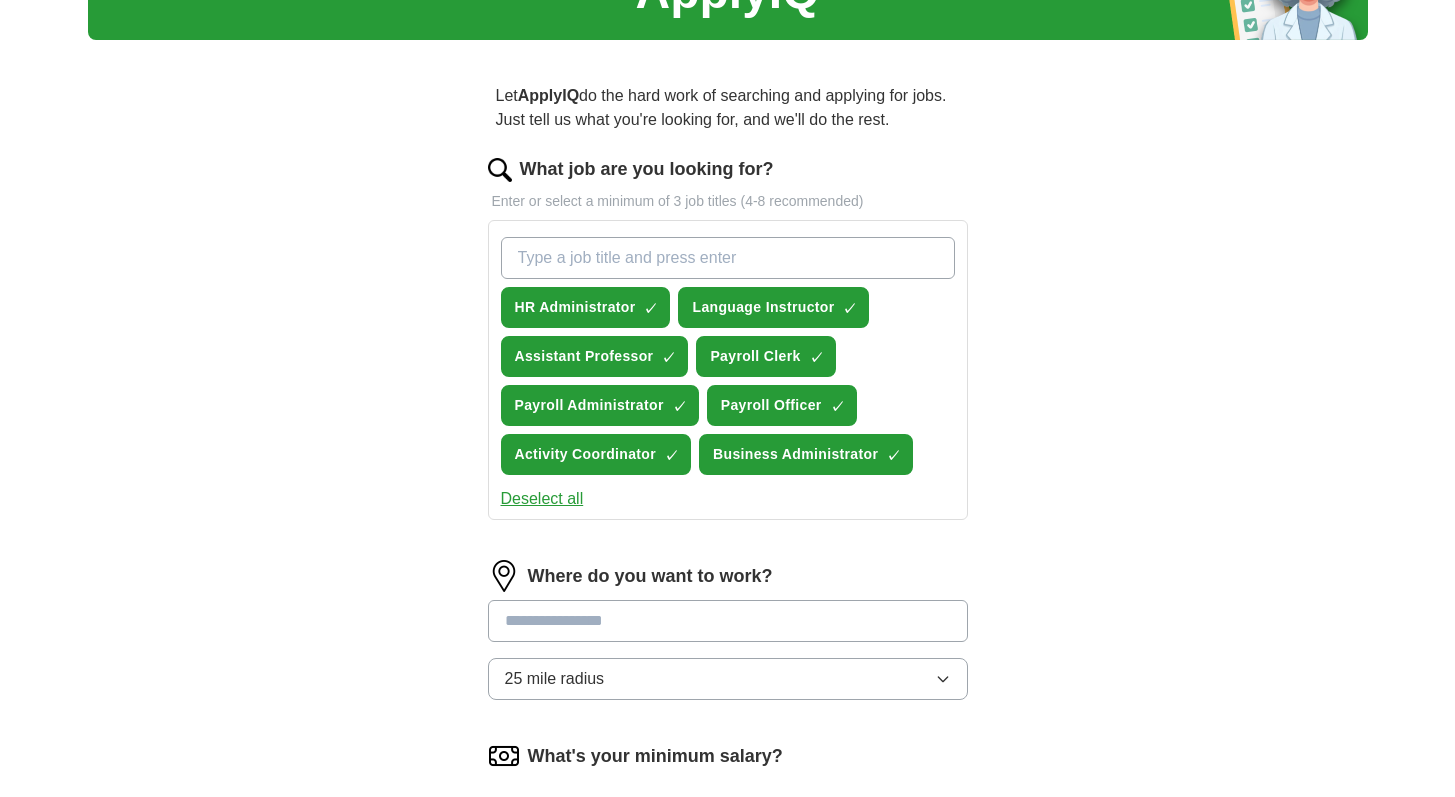 click at bounding box center [728, 621] 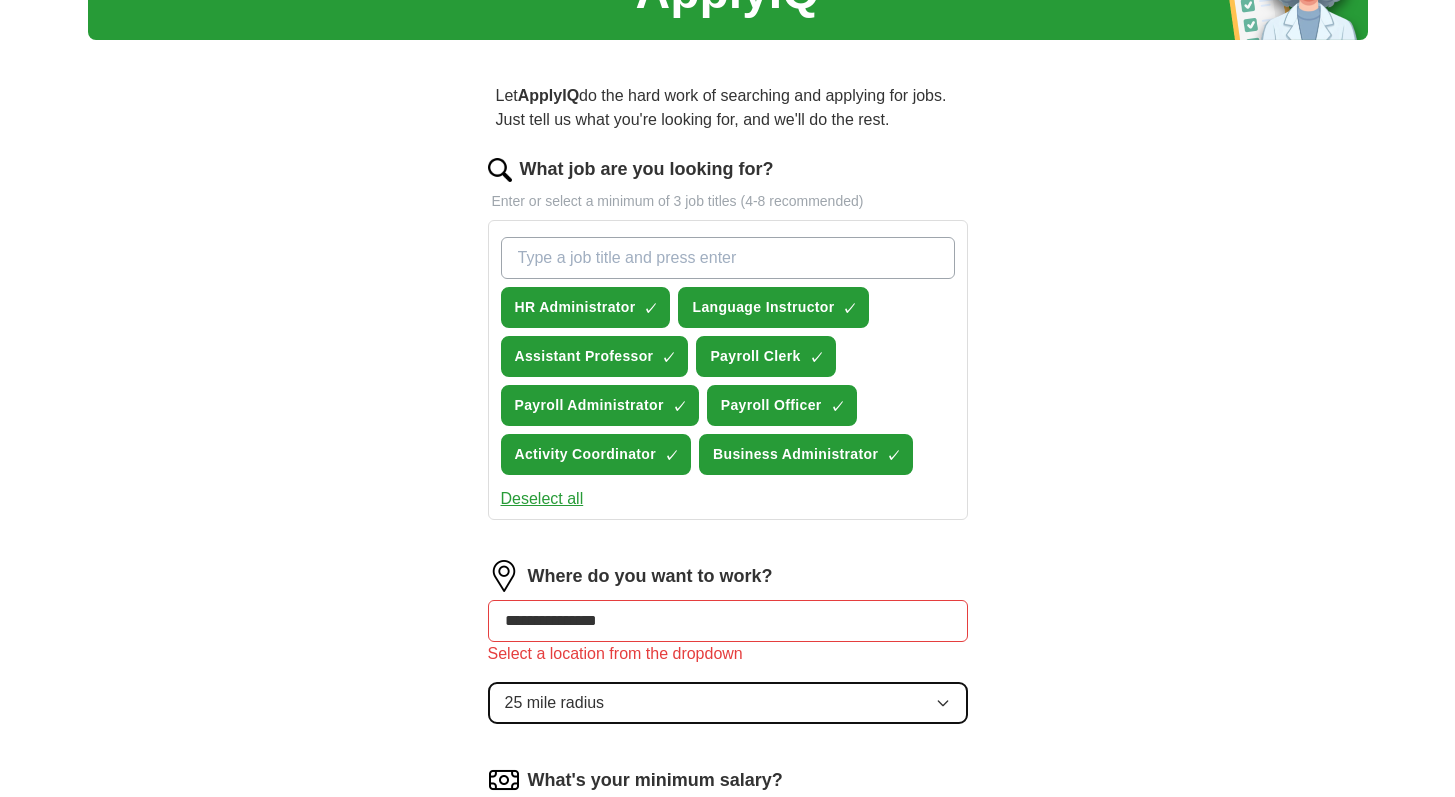 click on "25 mile radius" at bounding box center (728, 703) 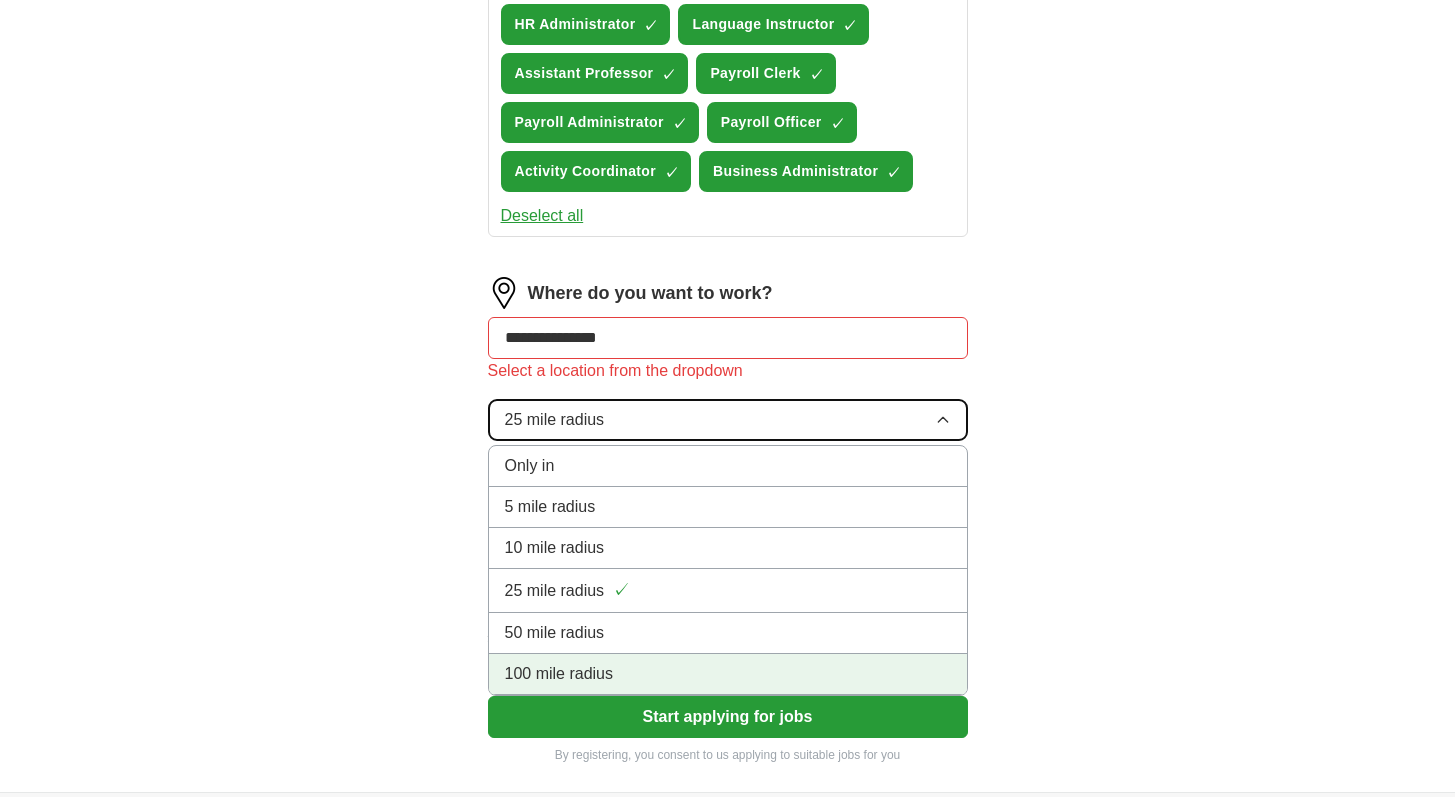 scroll, scrollTop: 404, scrollLeft: 0, axis: vertical 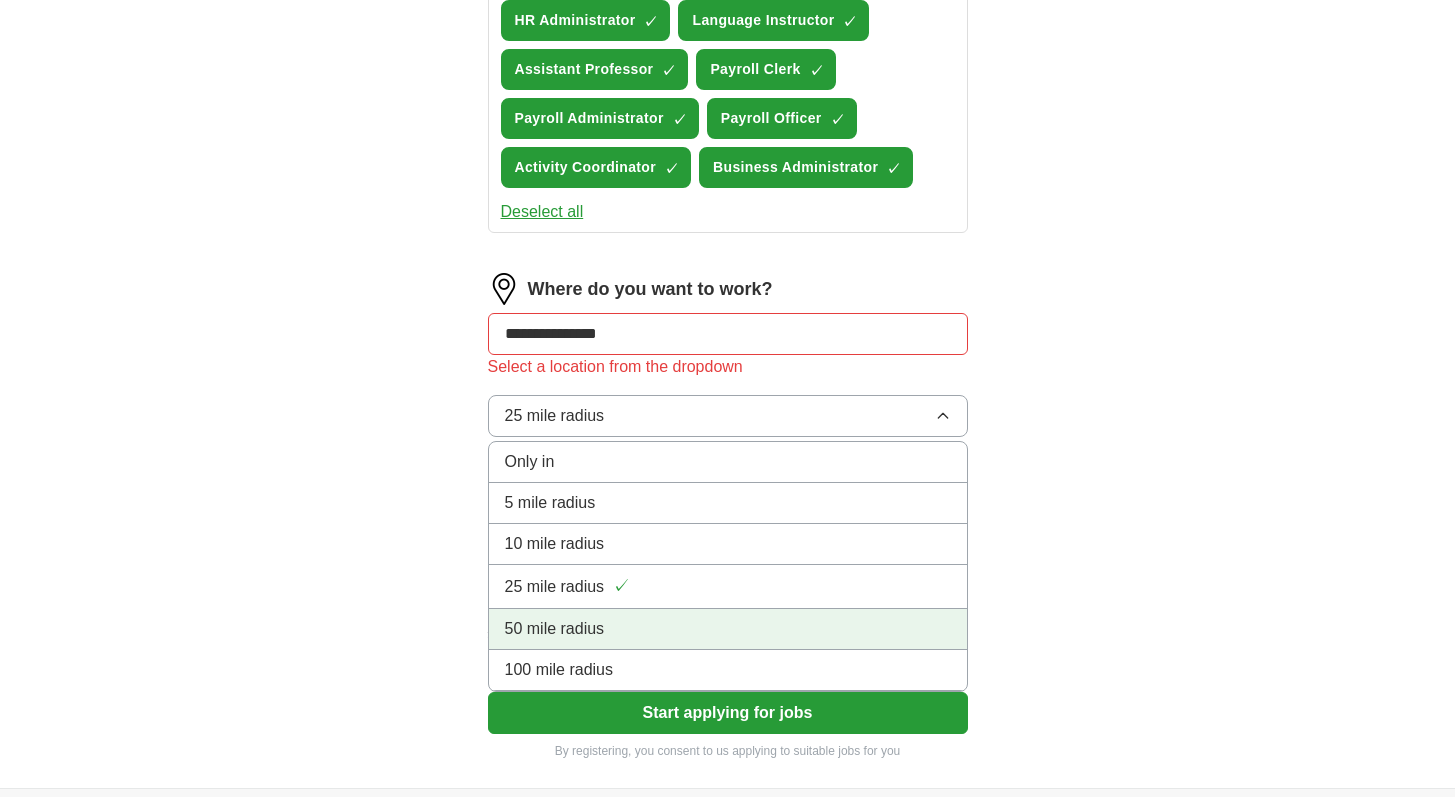 click on "50 mile radius" at bounding box center [728, 629] 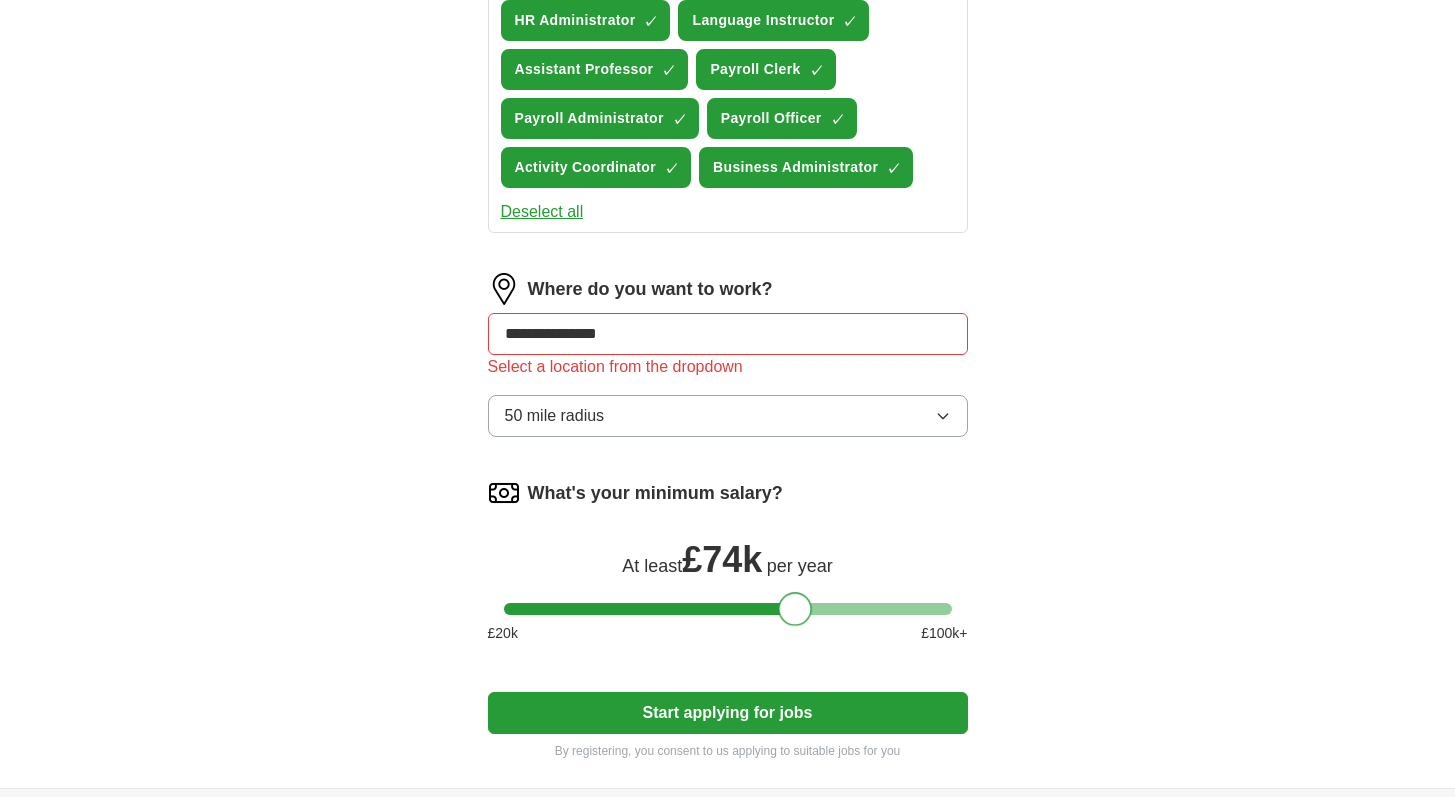 drag, startPoint x: 525, startPoint y: 602, endPoint x: 803, endPoint y: 619, distance: 278.5193 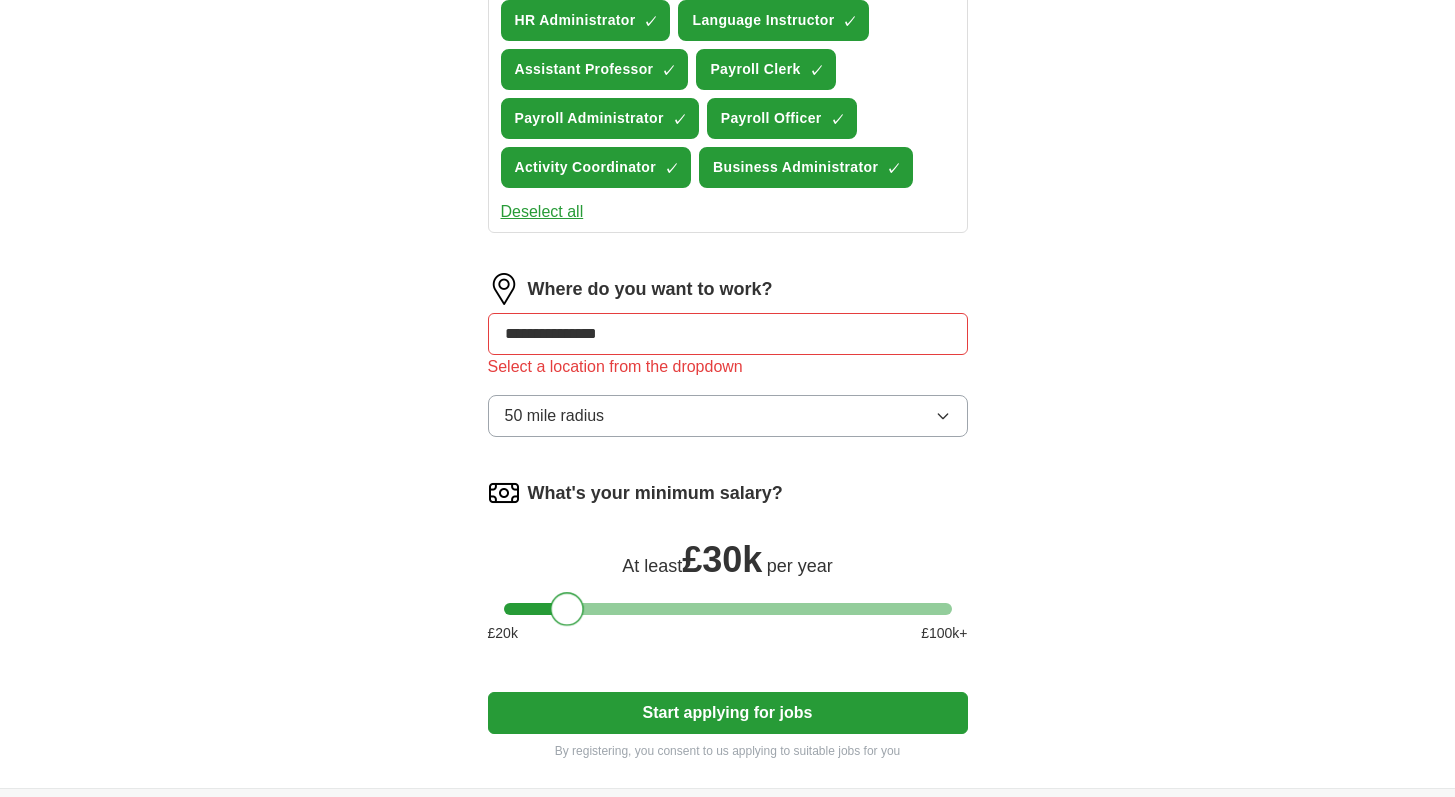 drag, startPoint x: 799, startPoint y: 613, endPoint x: 571, endPoint y: 624, distance: 228.2652 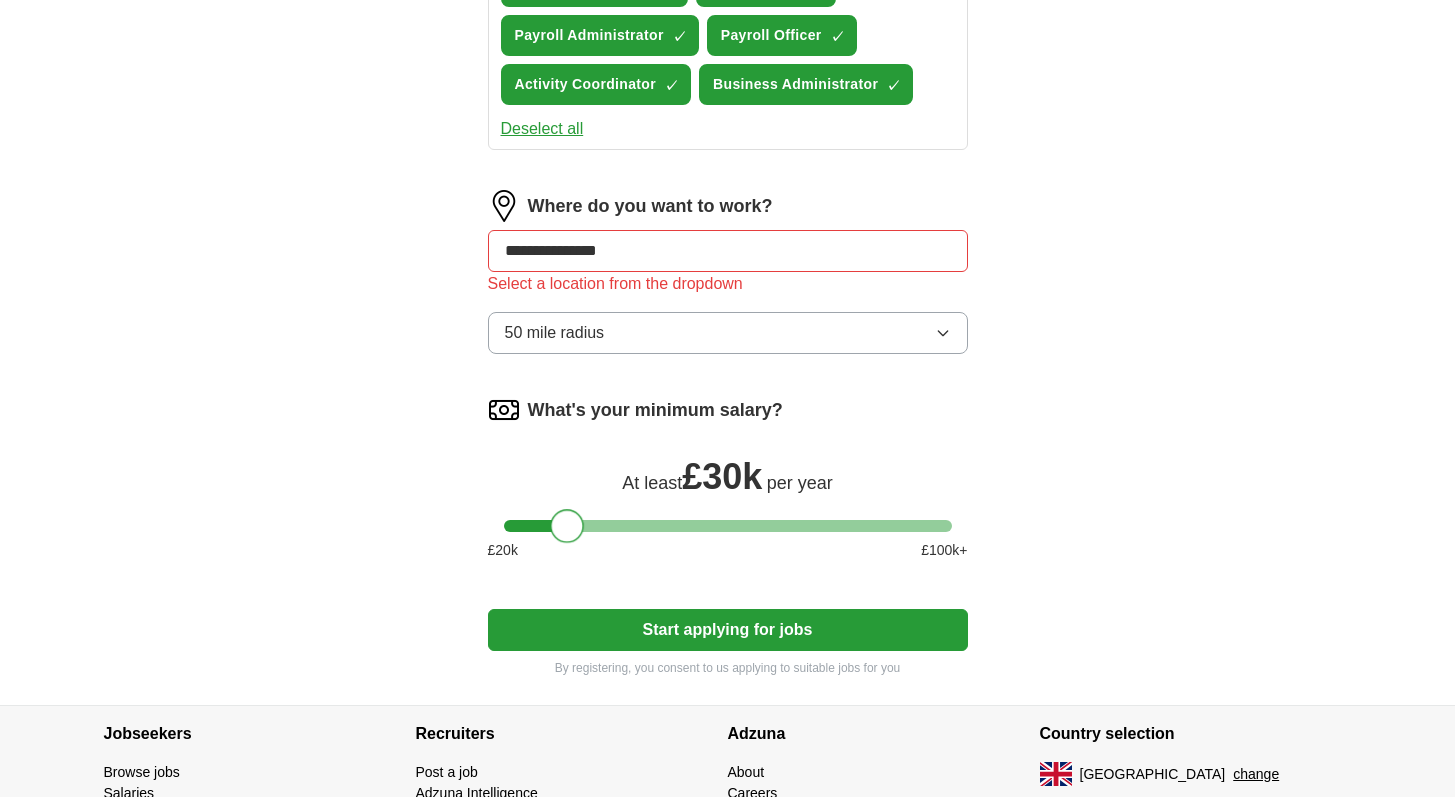 scroll, scrollTop: 487, scrollLeft: 0, axis: vertical 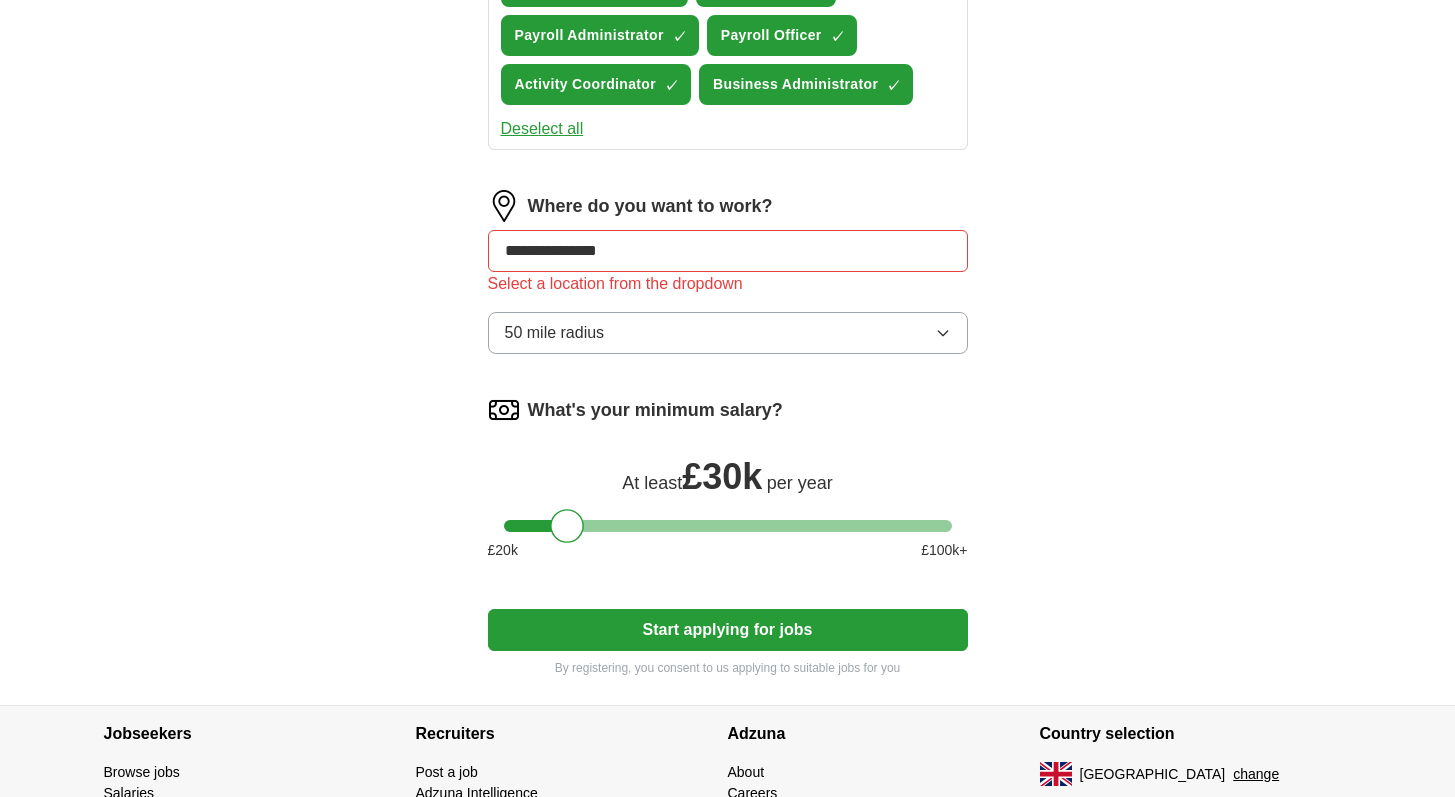 click on "**********" at bounding box center [728, 251] 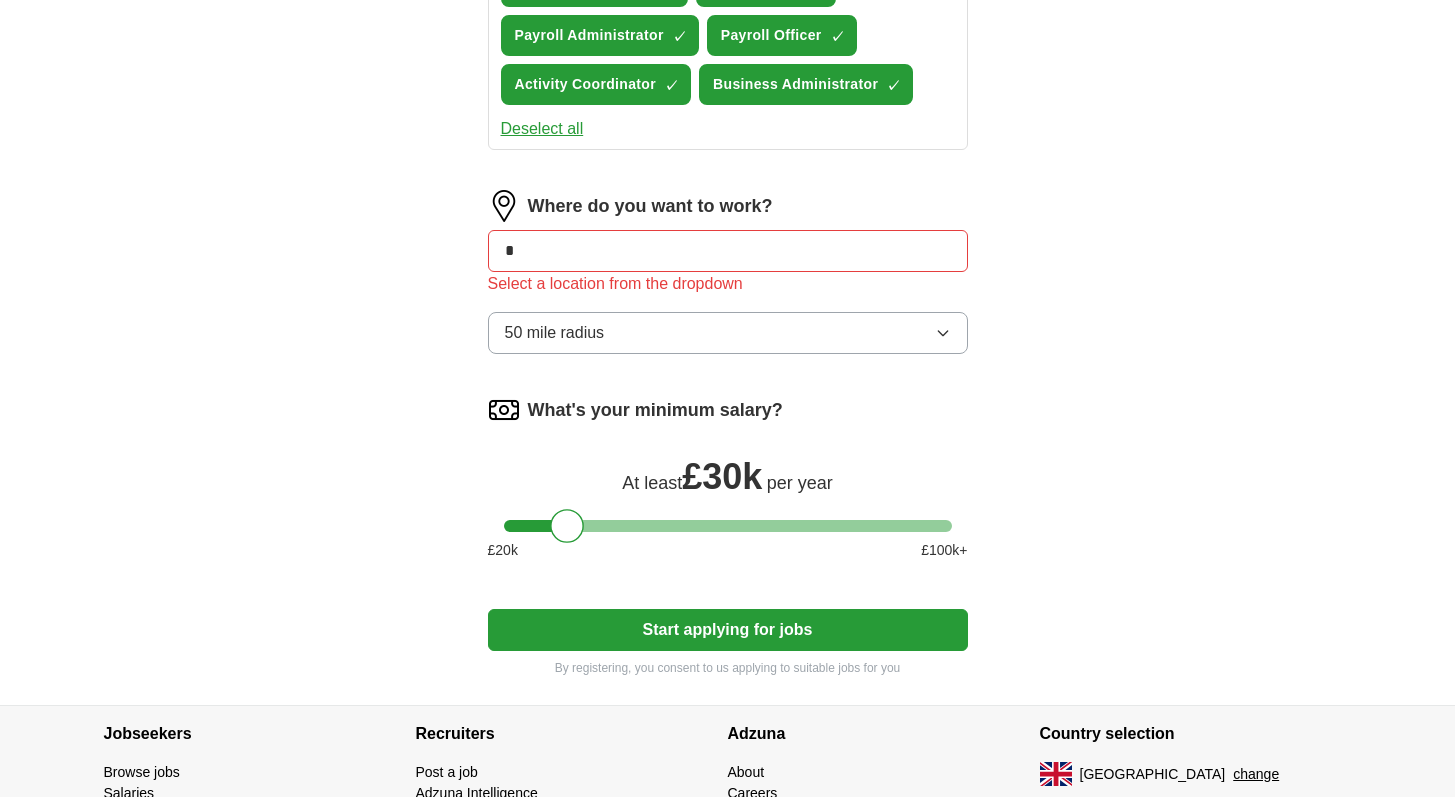 type on "*" 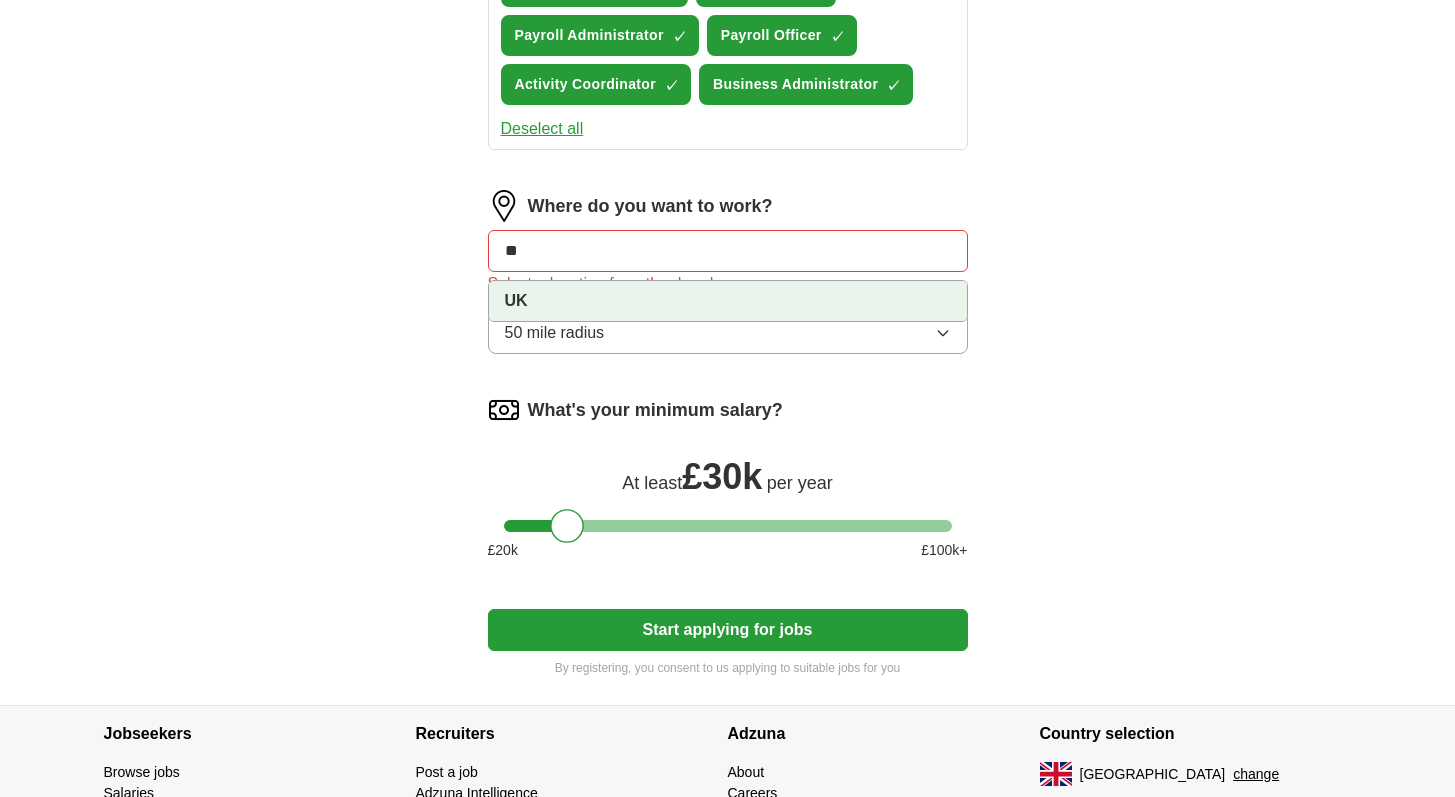 click on "UK" at bounding box center (728, 301) 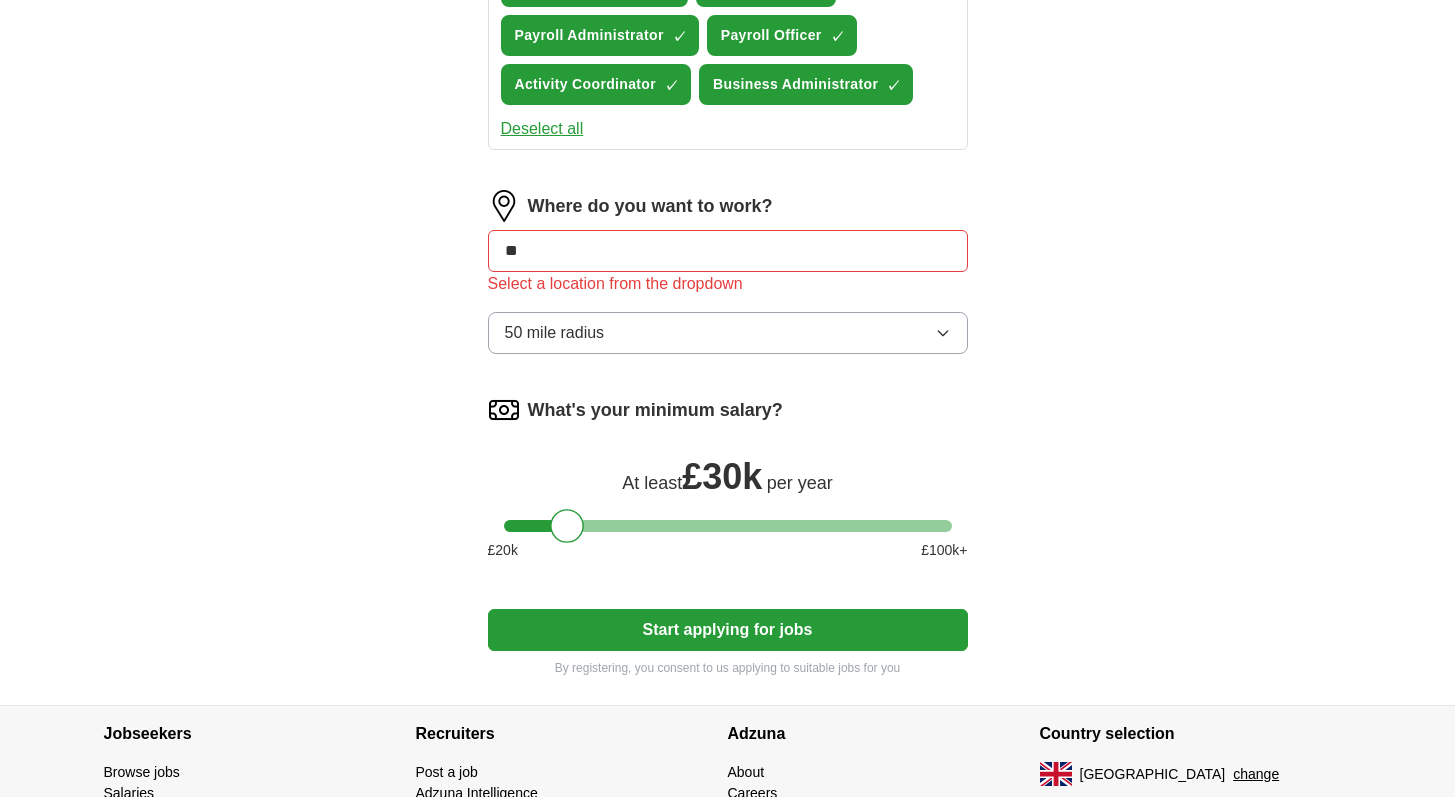 click on "**" at bounding box center [728, 251] 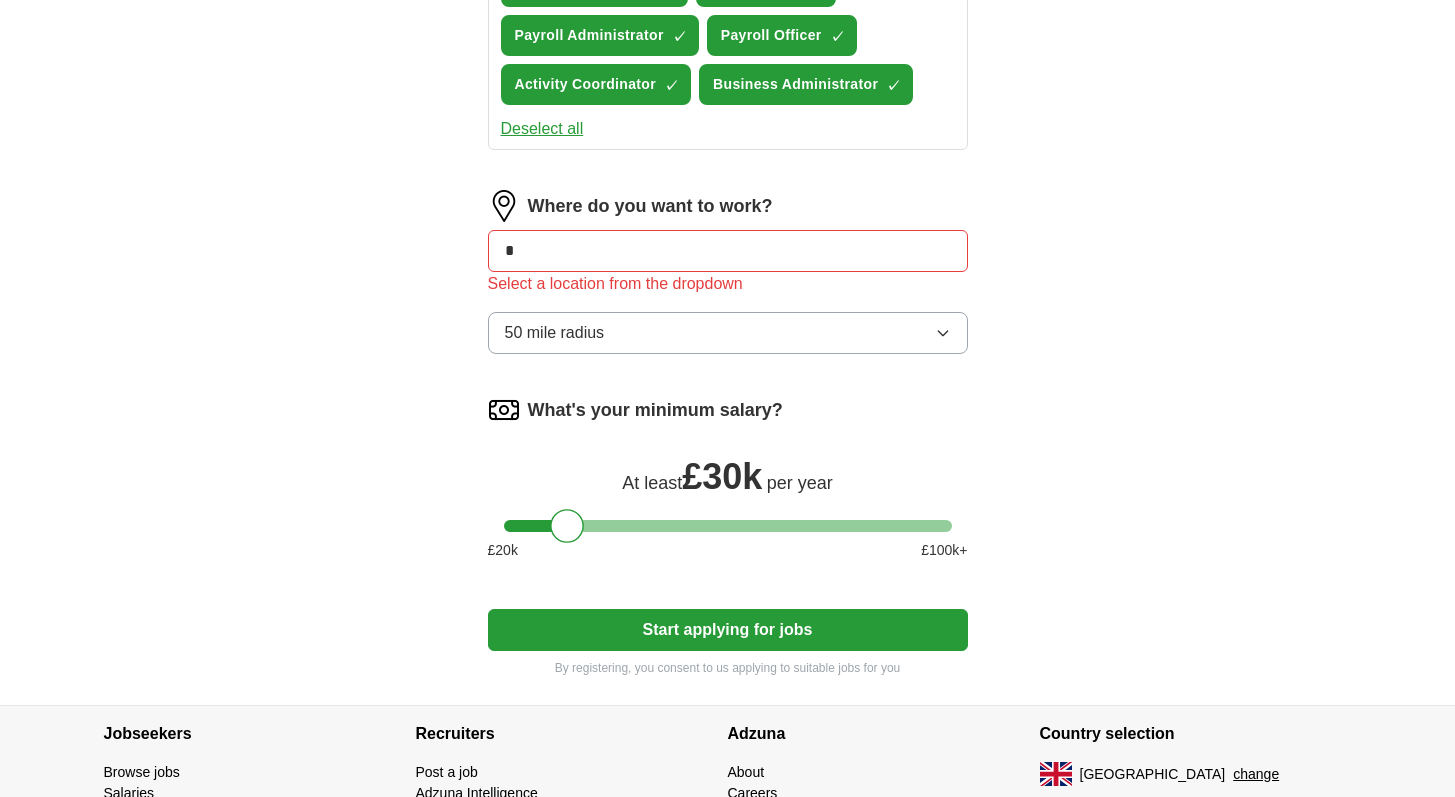 type on "*" 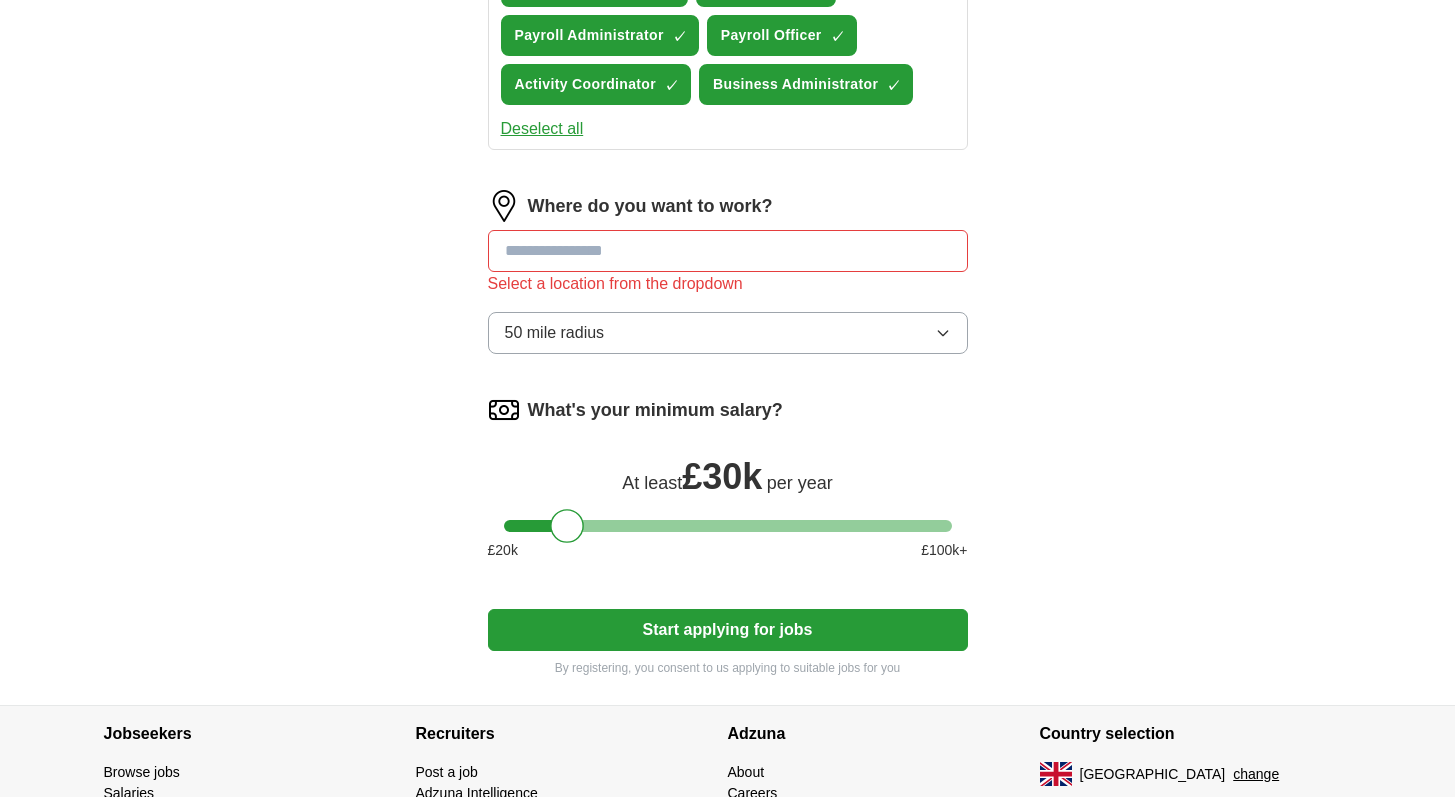 click at bounding box center (728, 251) 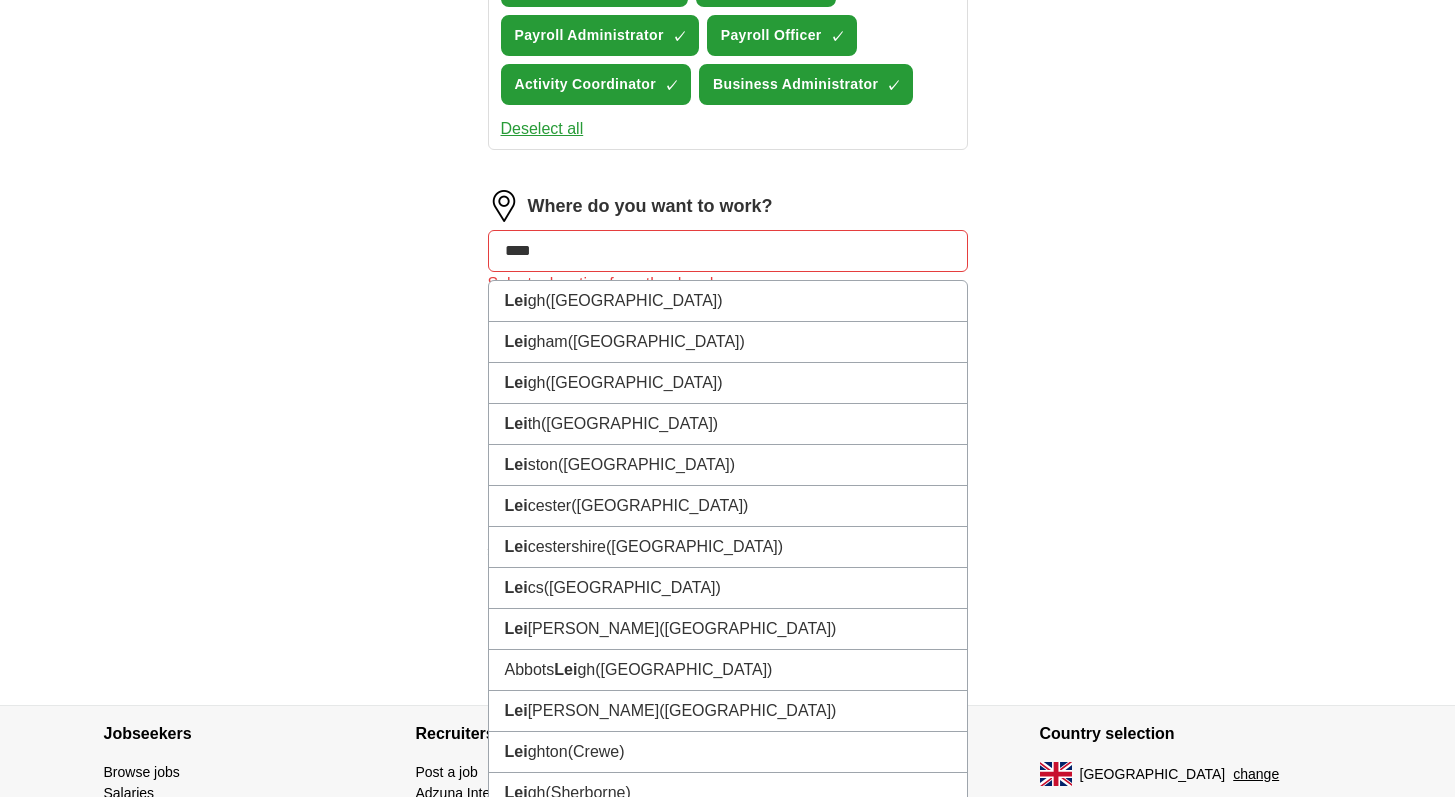 type on "*****" 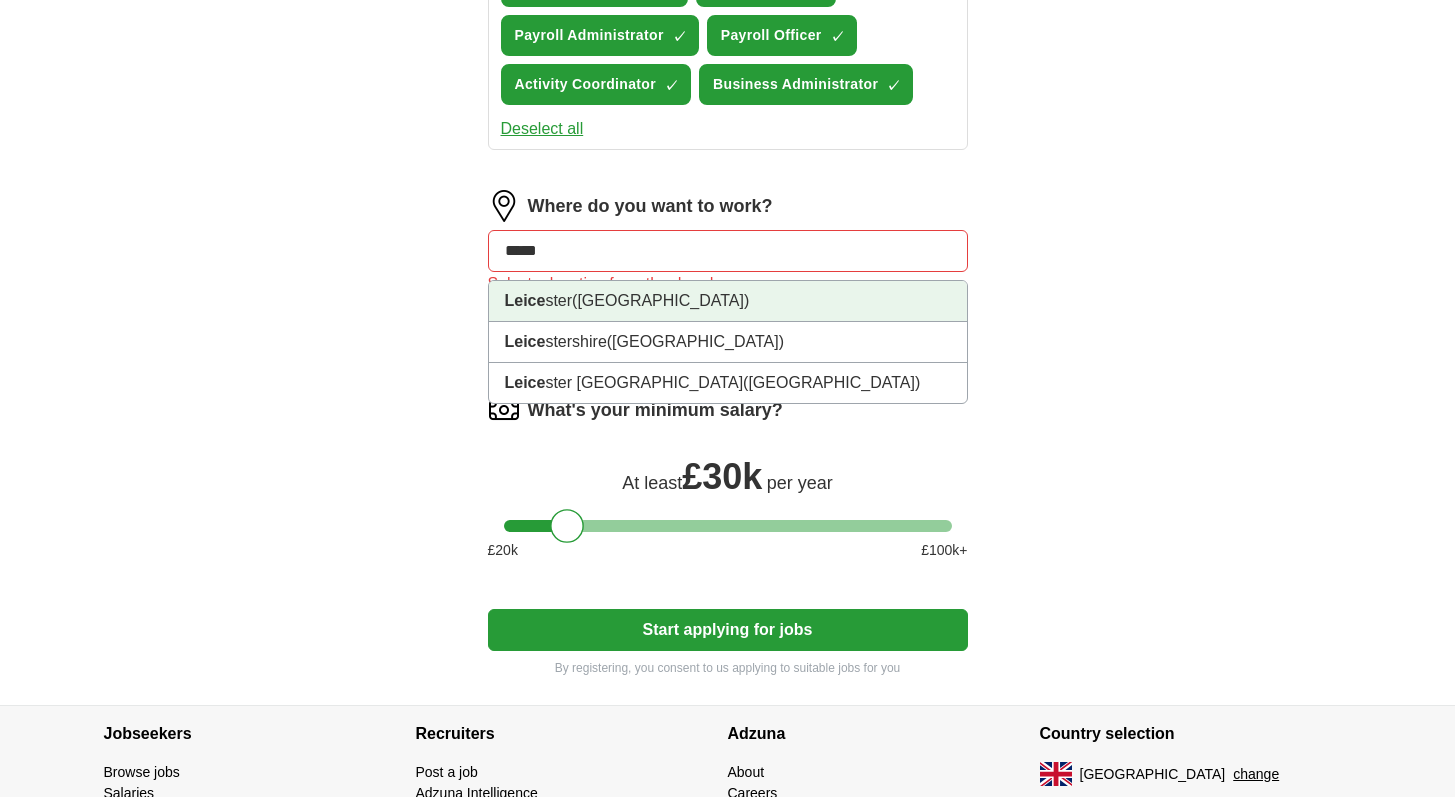 click on "Leice ster  ([GEOGRAPHIC_DATA])" at bounding box center (728, 301) 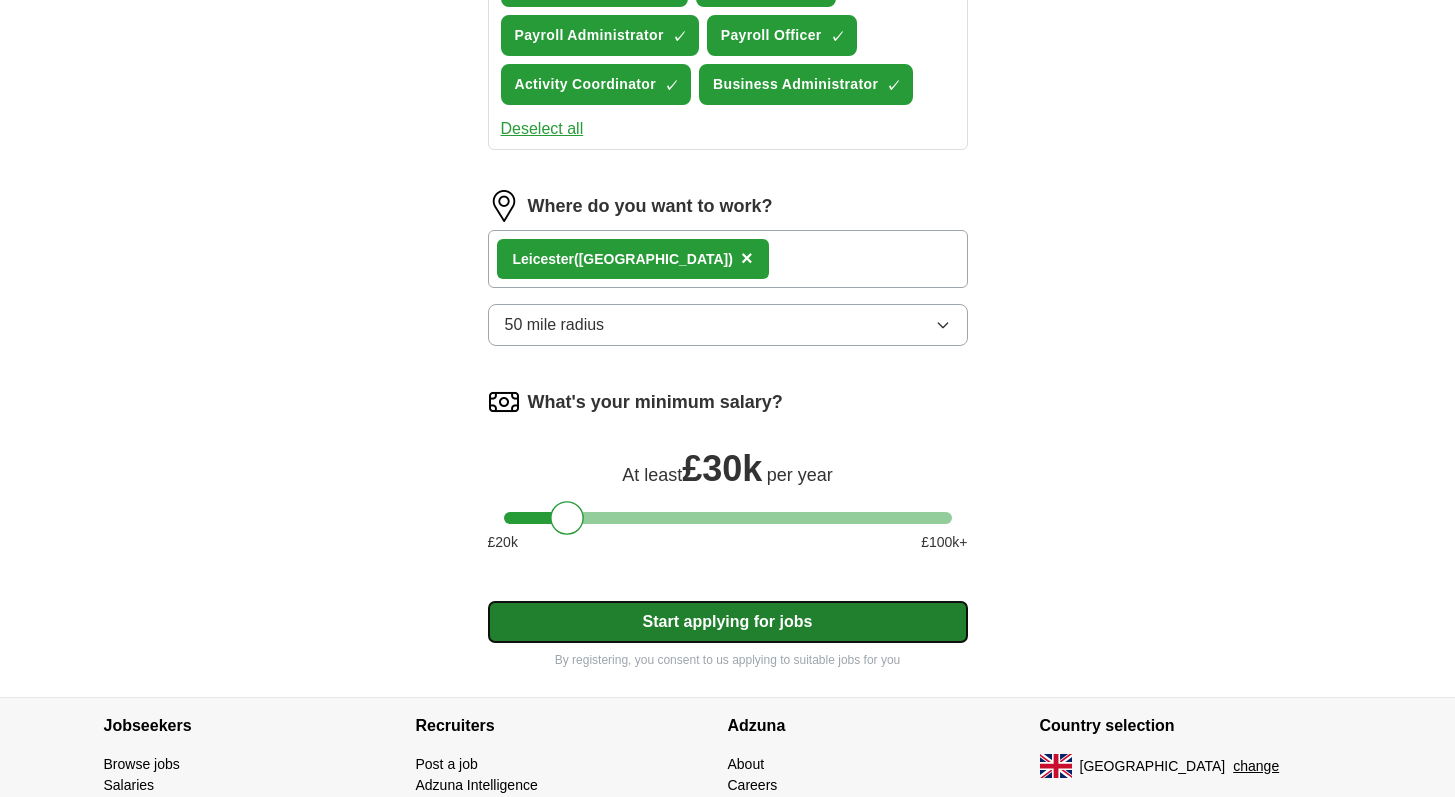click on "Start applying for jobs" at bounding box center (728, 622) 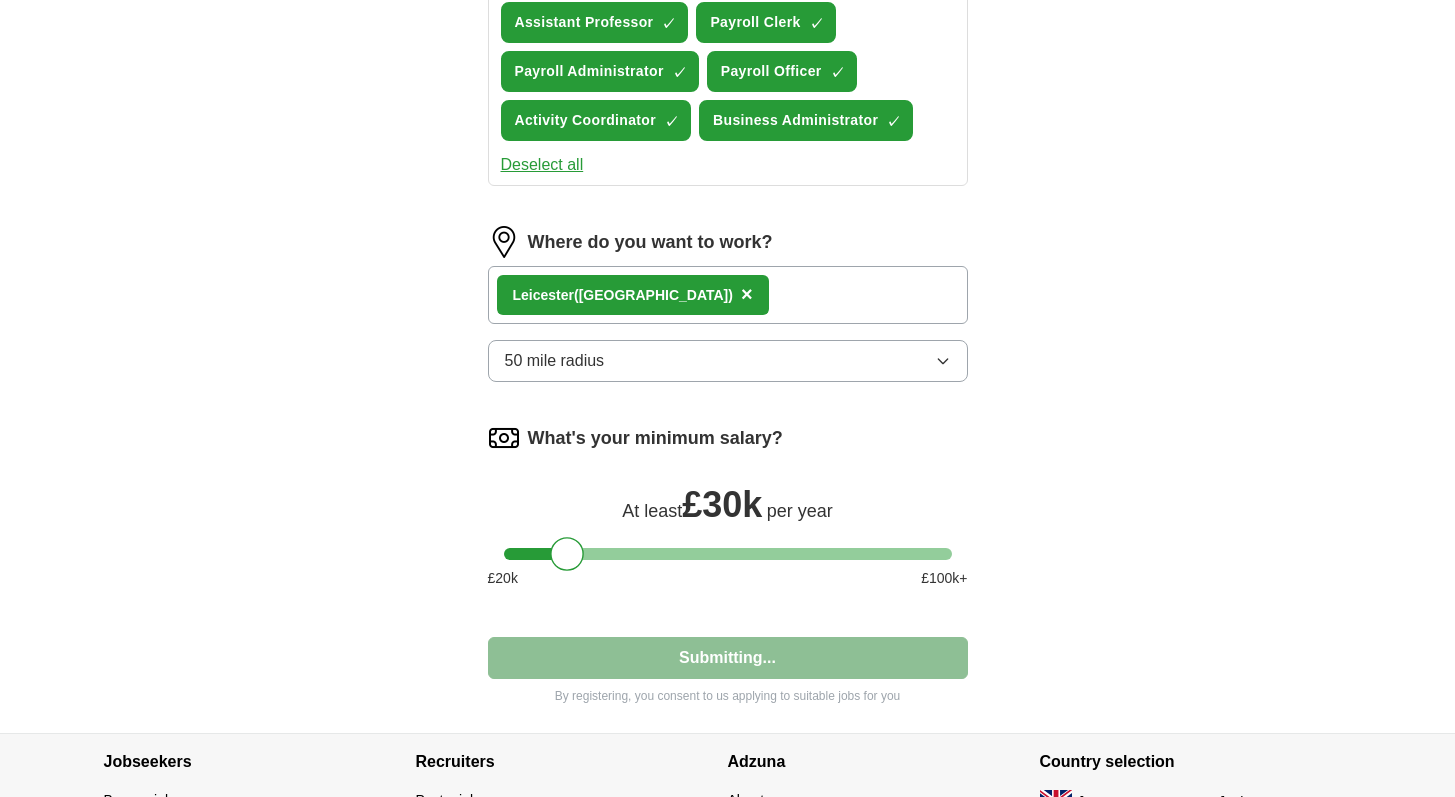 select on "**" 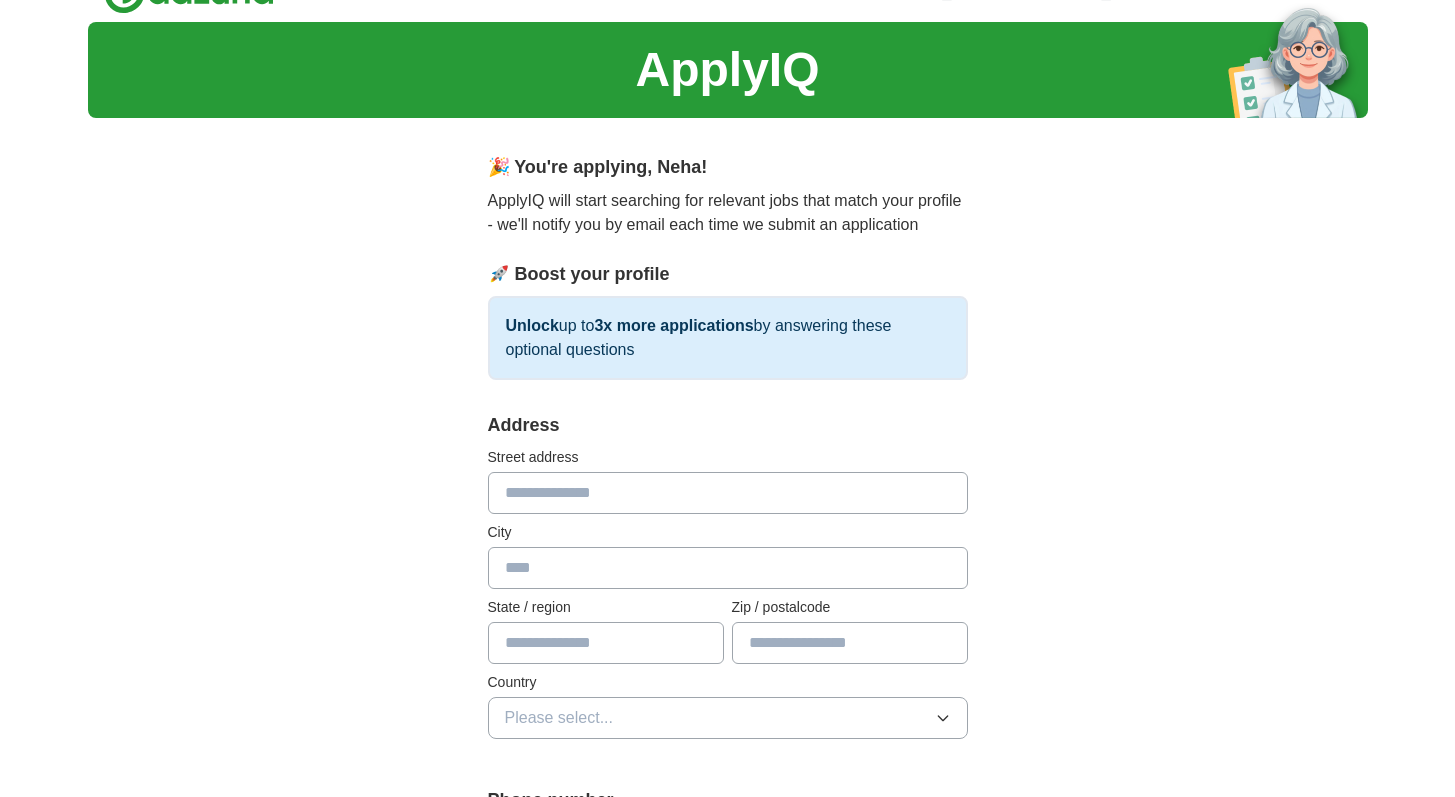 scroll, scrollTop: 0, scrollLeft: 0, axis: both 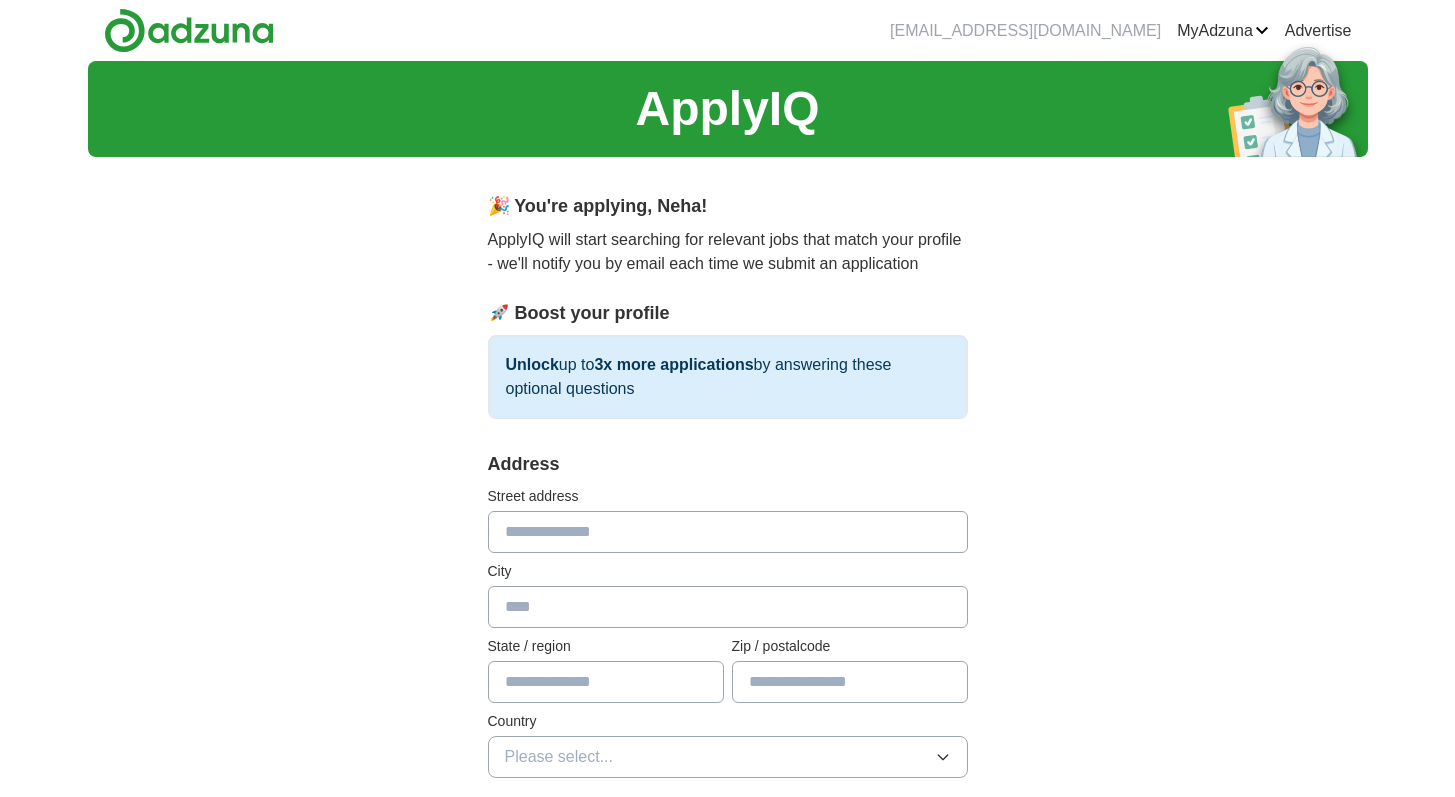 click at bounding box center (728, 532) 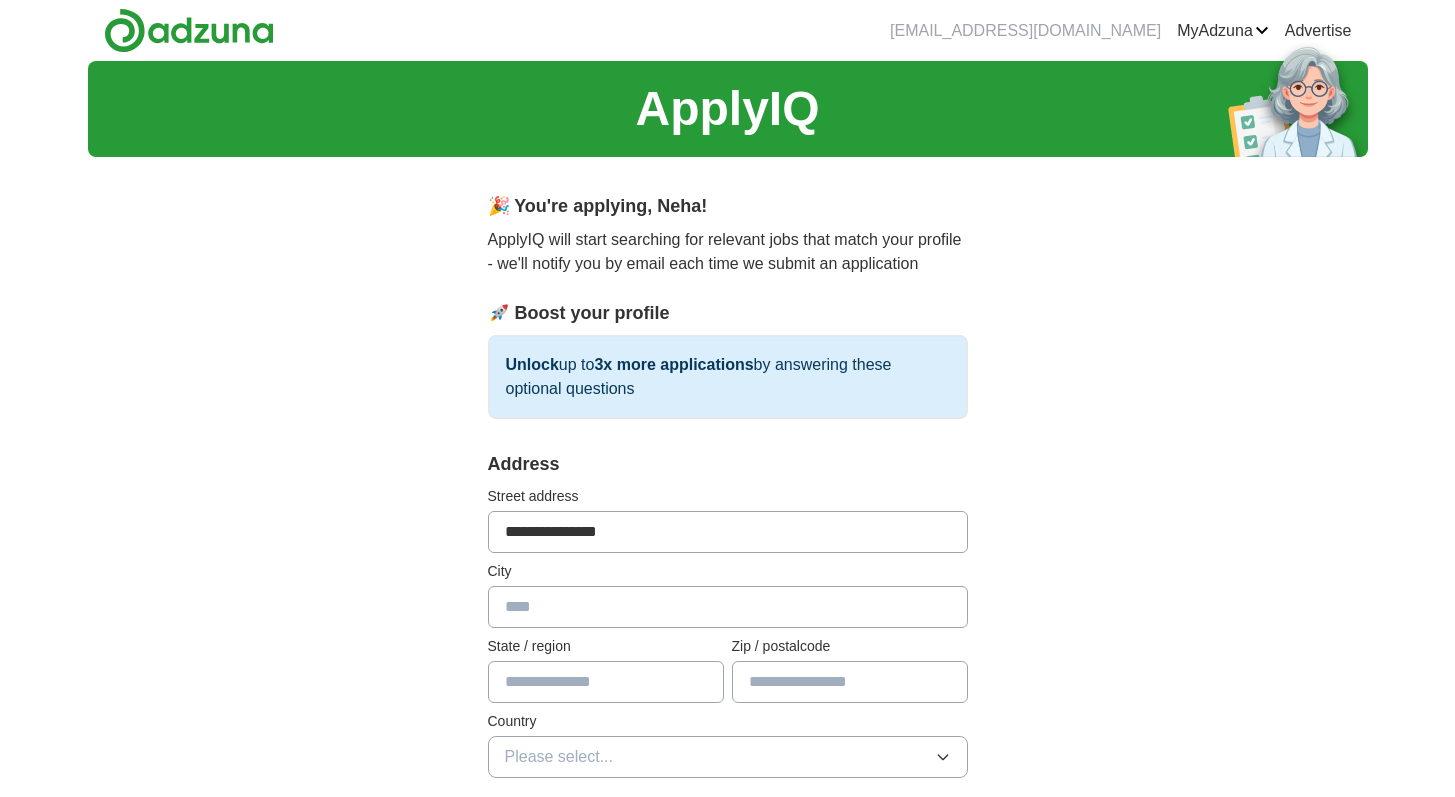 type on "*********" 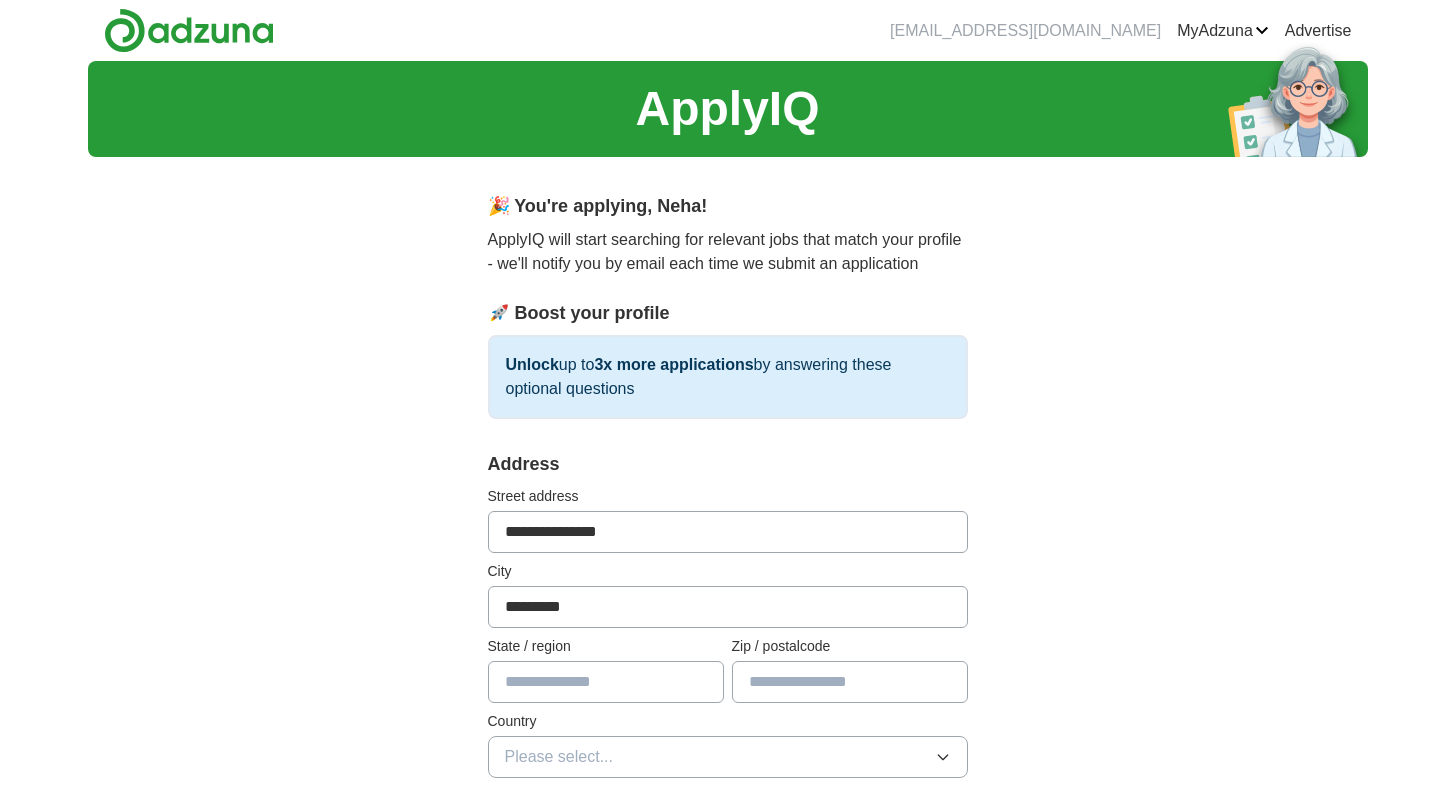 type on "**********" 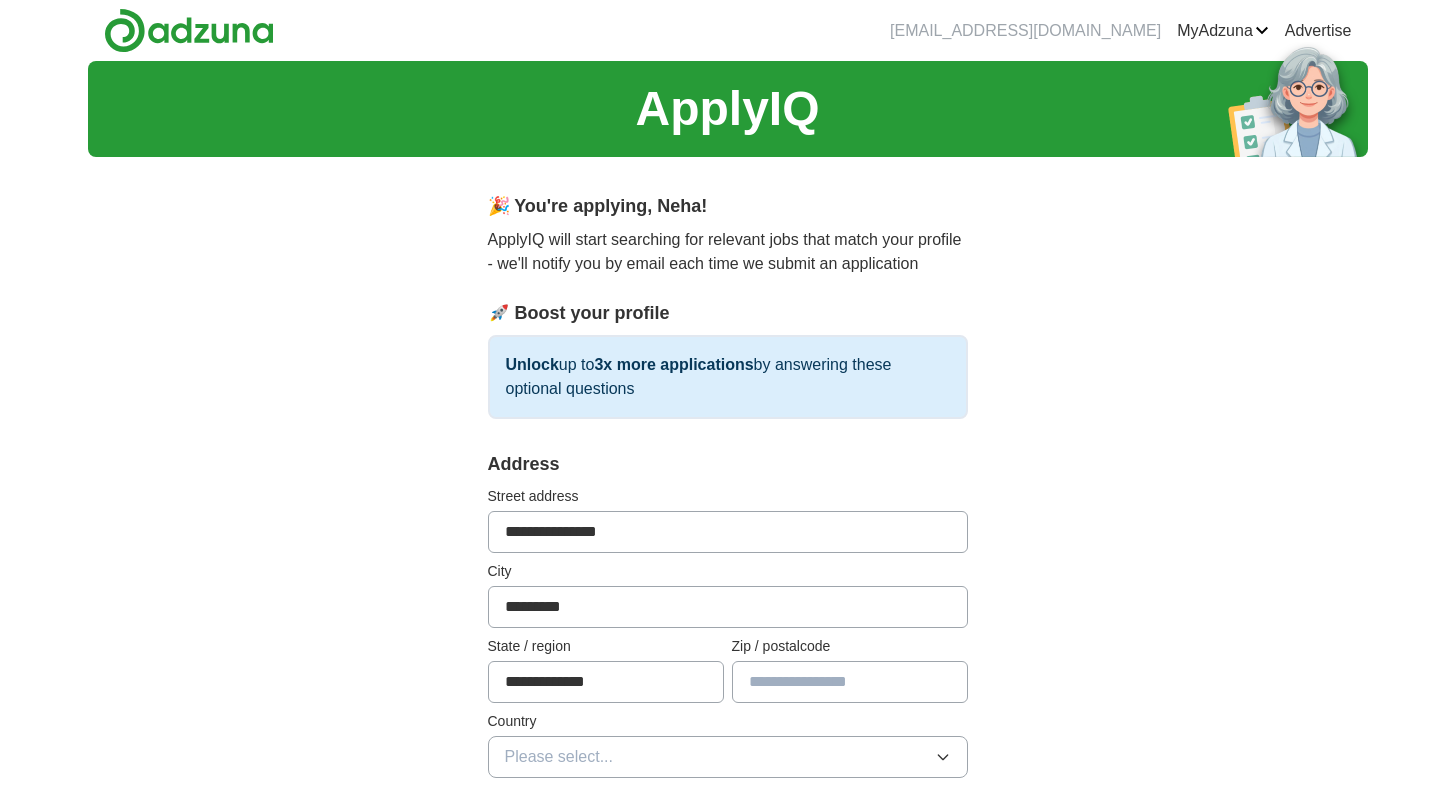 type on "*******" 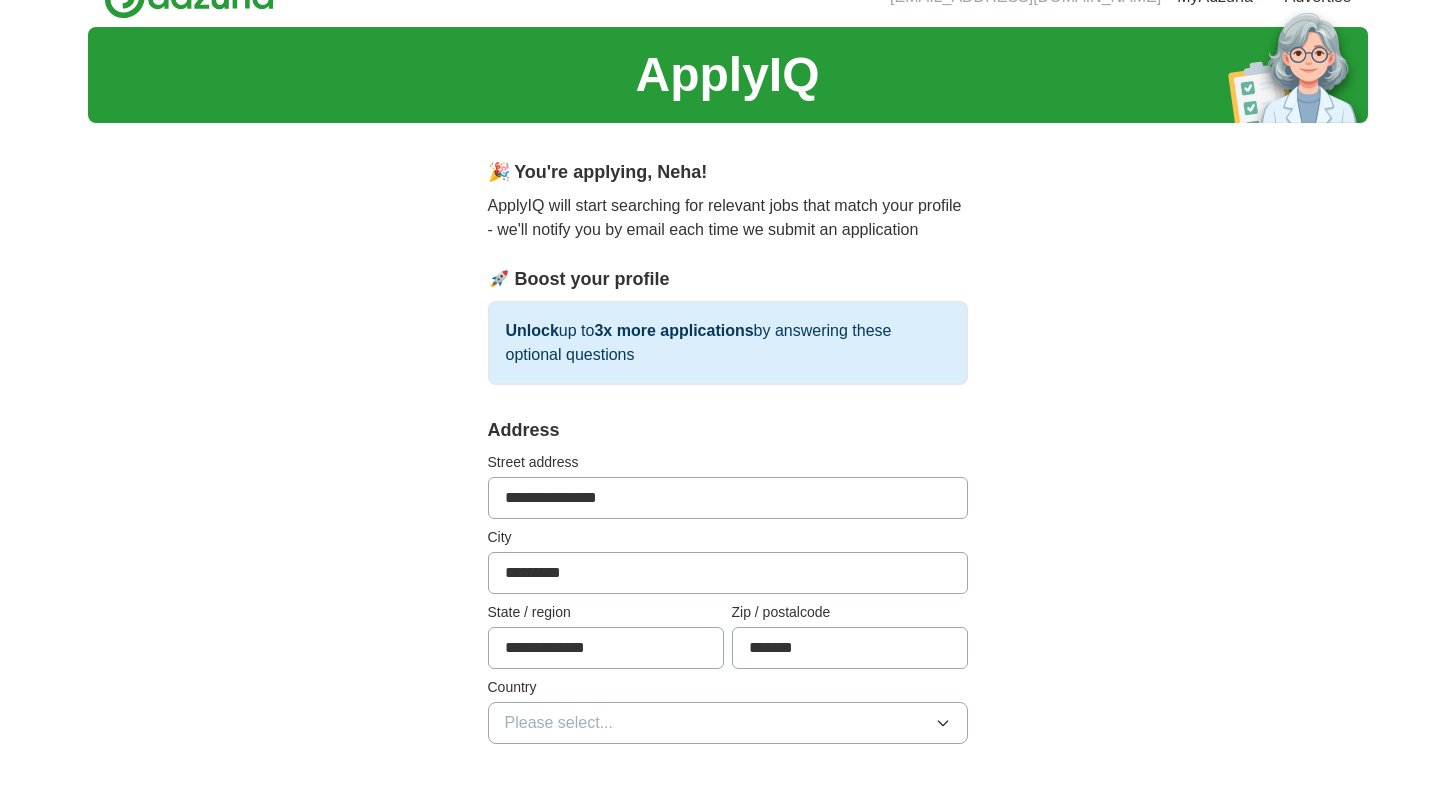 scroll, scrollTop: 198, scrollLeft: 0, axis: vertical 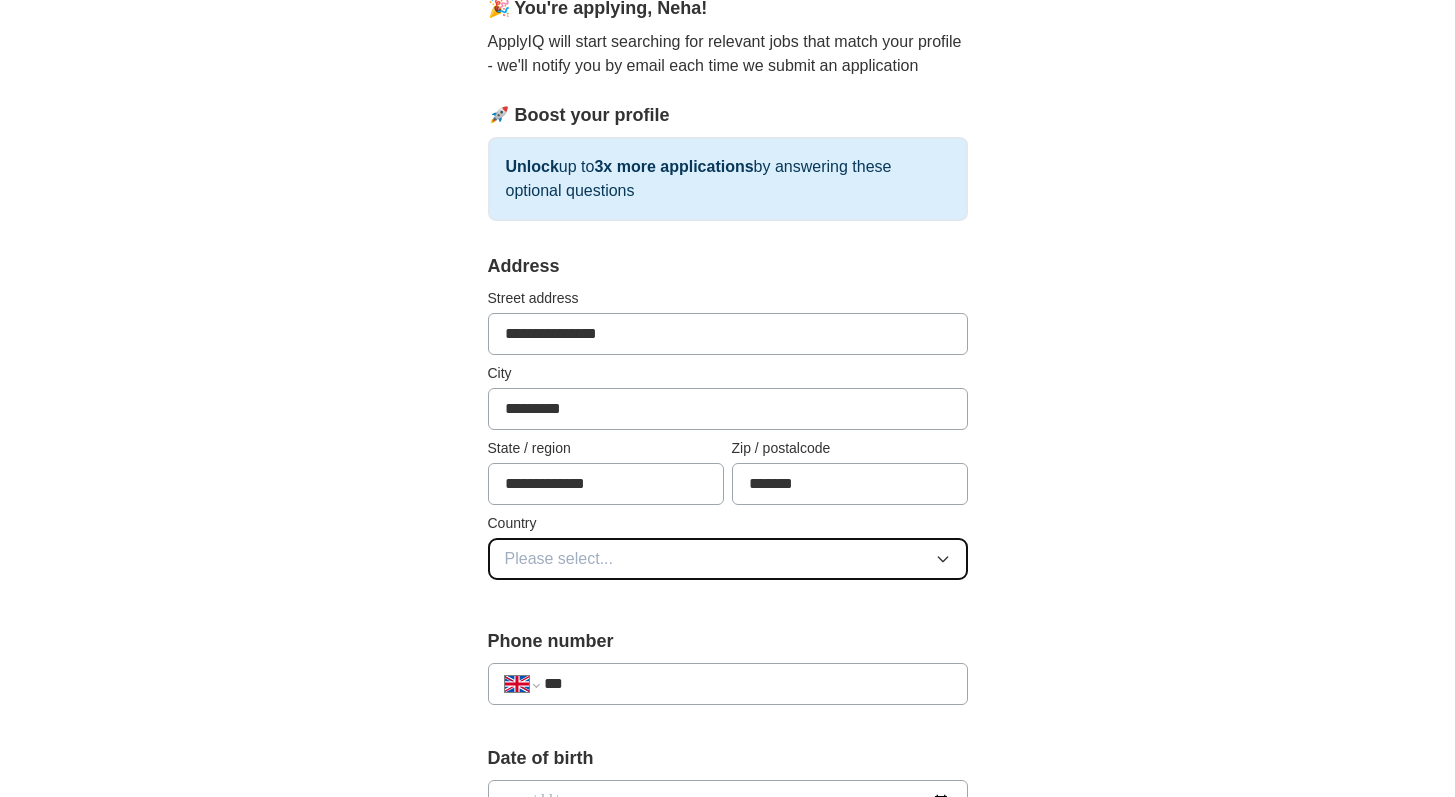 click on "Please select..." at bounding box center (728, 559) 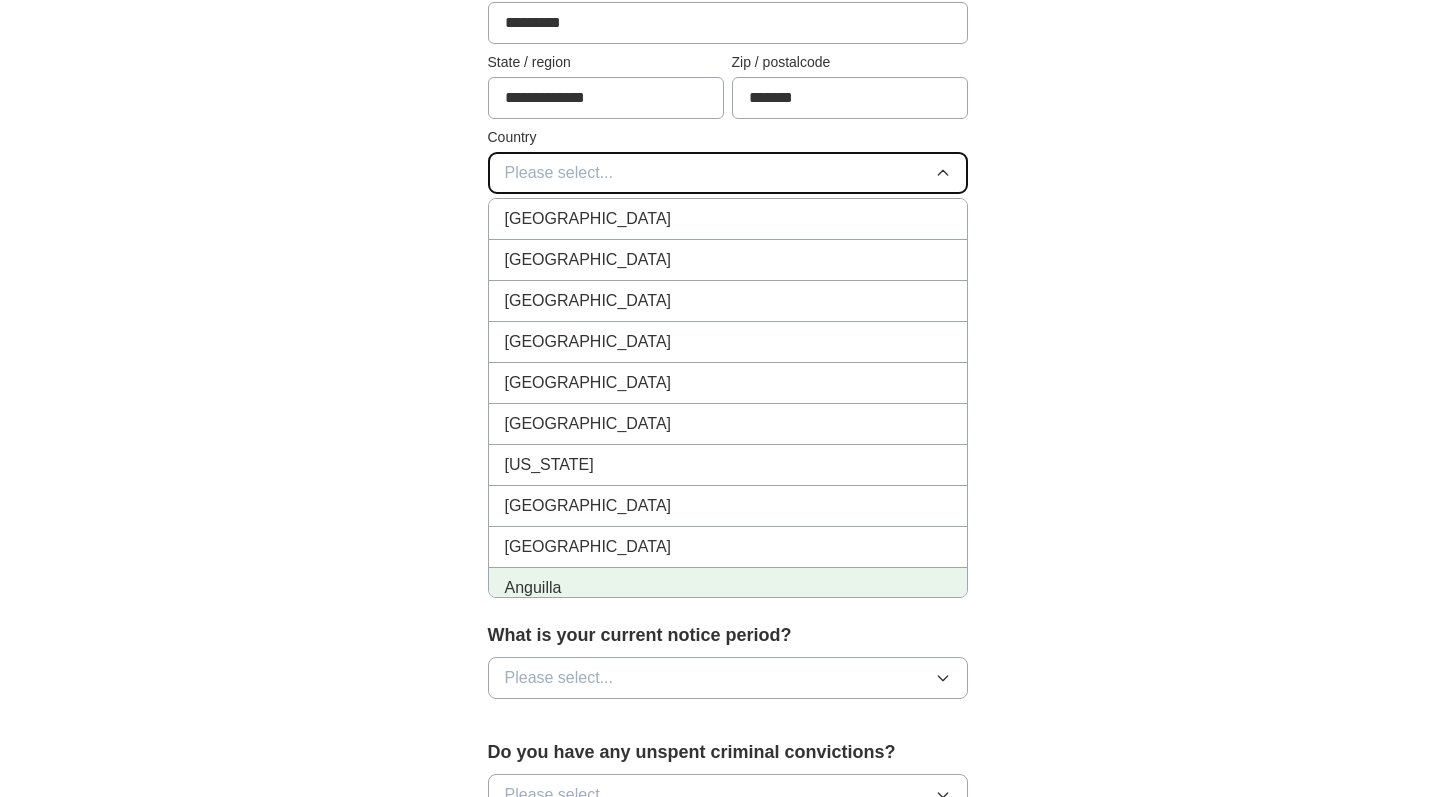 scroll, scrollTop: 584, scrollLeft: 0, axis: vertical 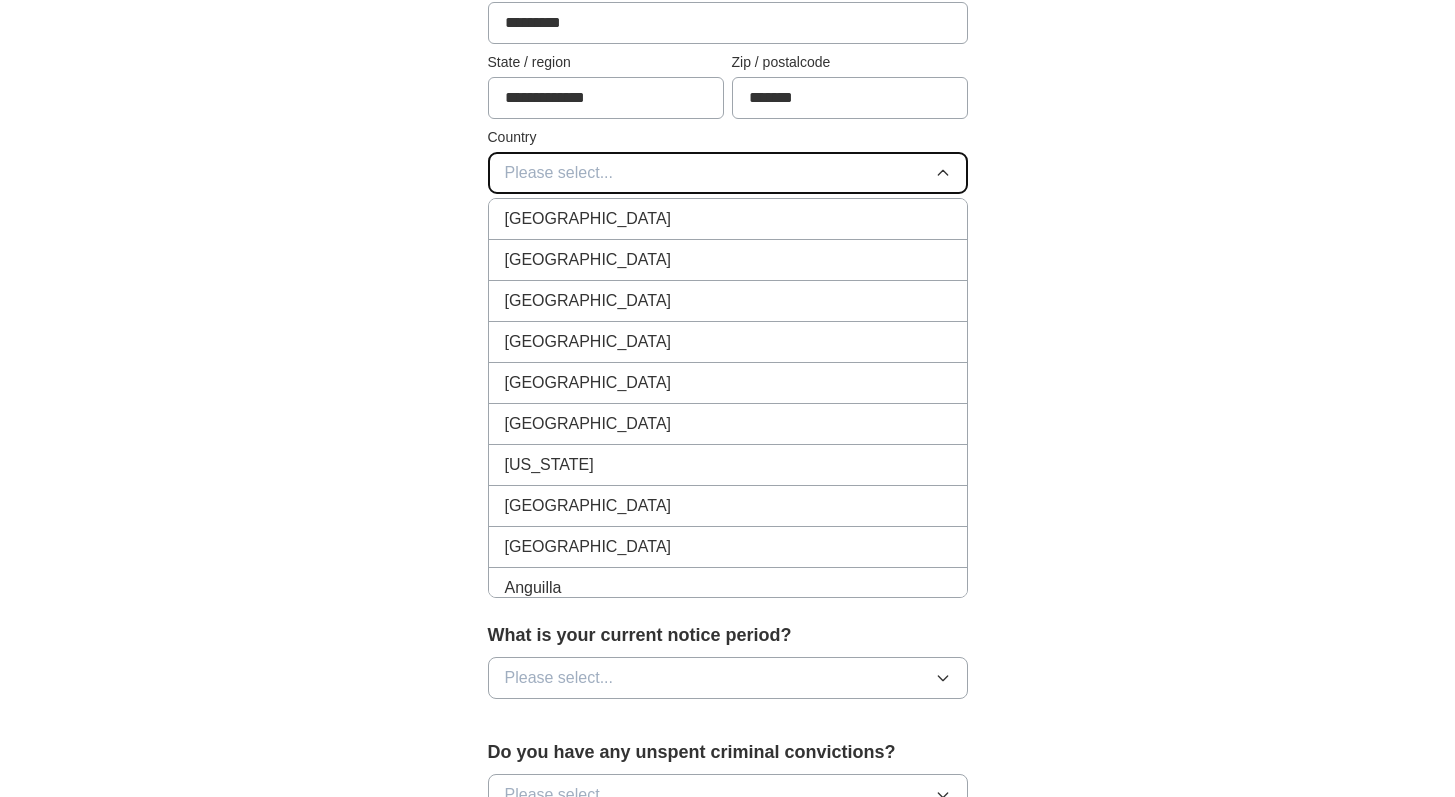 click on "Please select..." at bounding box center [728, 173] 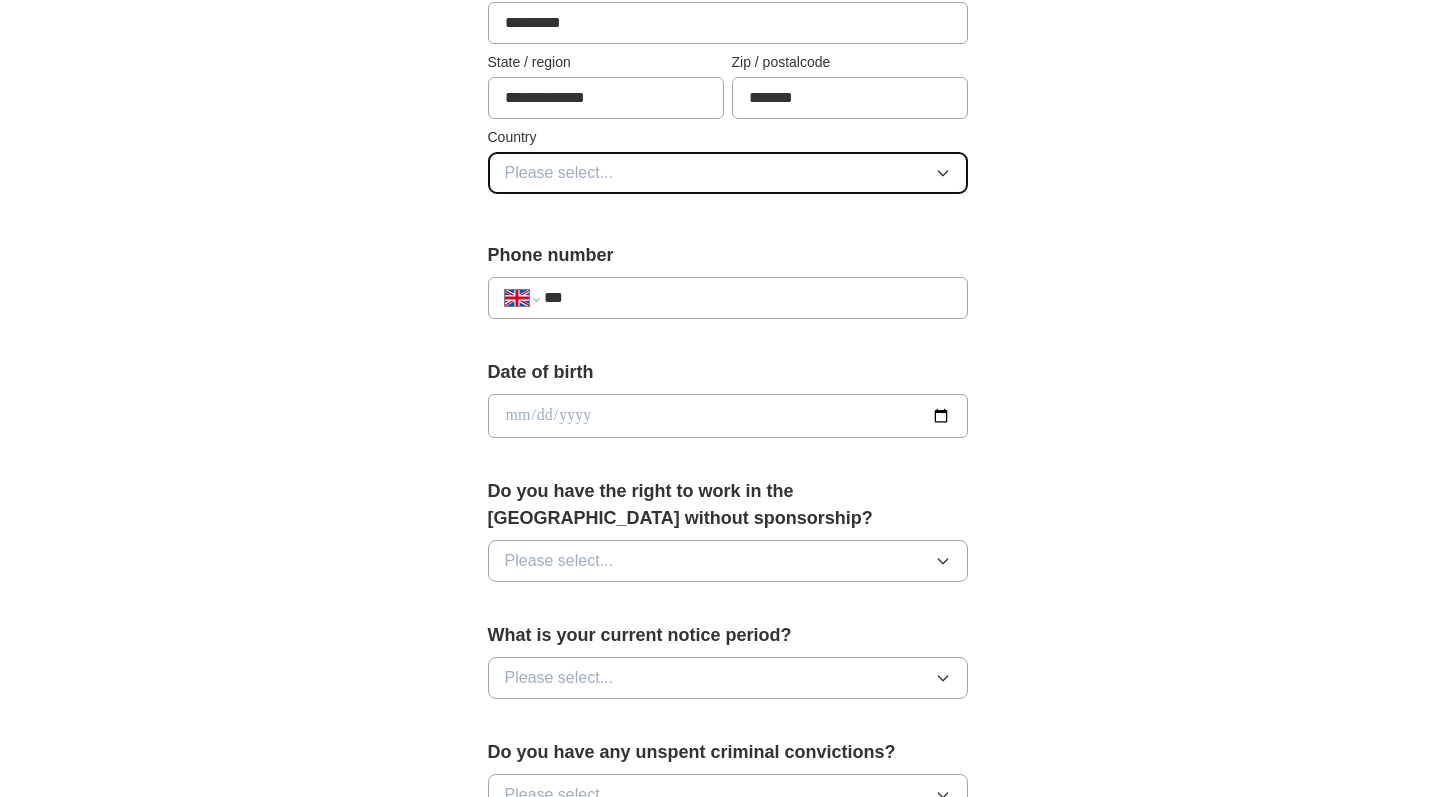 type 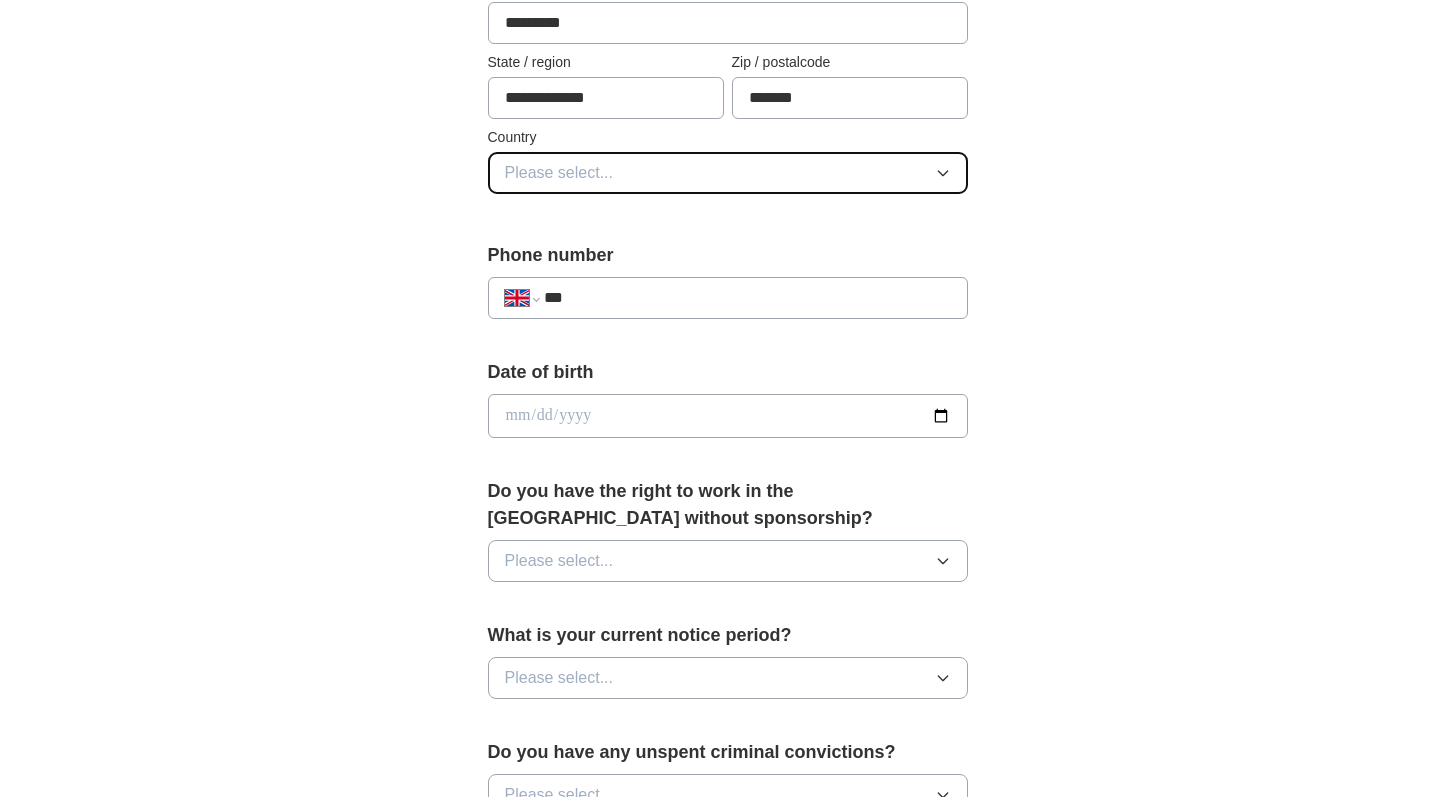 click on "Please select..." at bounding box center (728, 173) 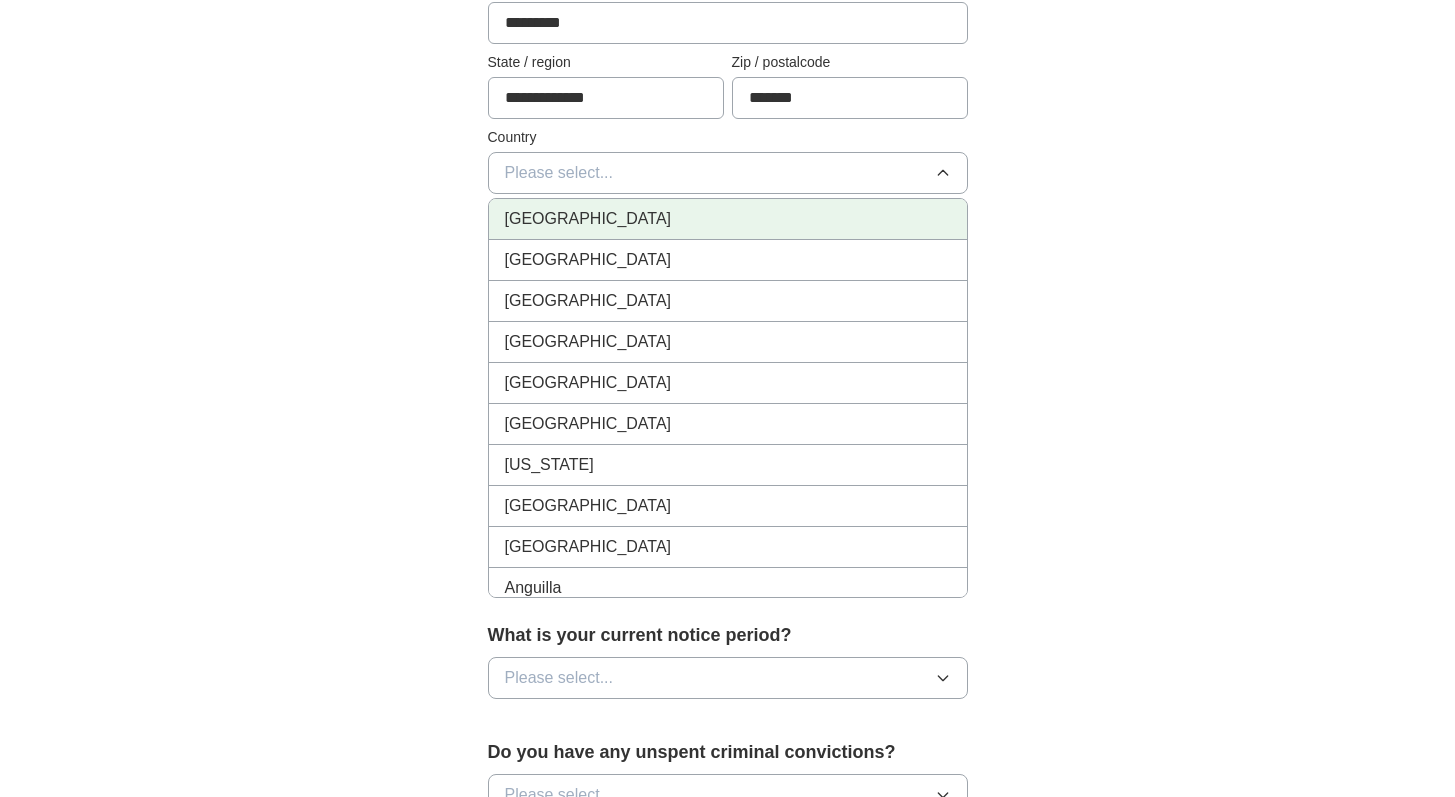 click on "[GEOGRAPHIC_DATA]" at bounding box center [728, 219] 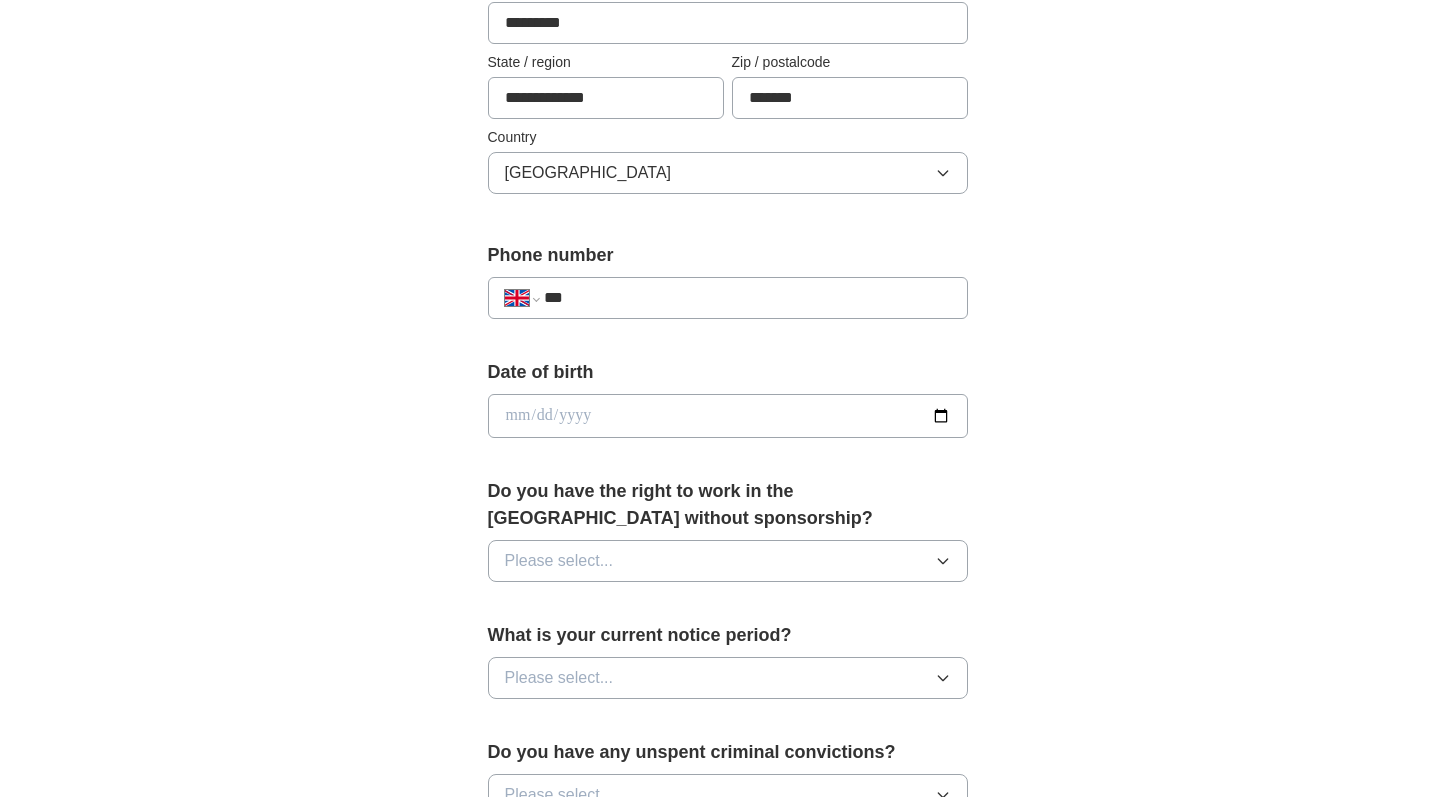 click on "***" at bounding box center (747, 298) 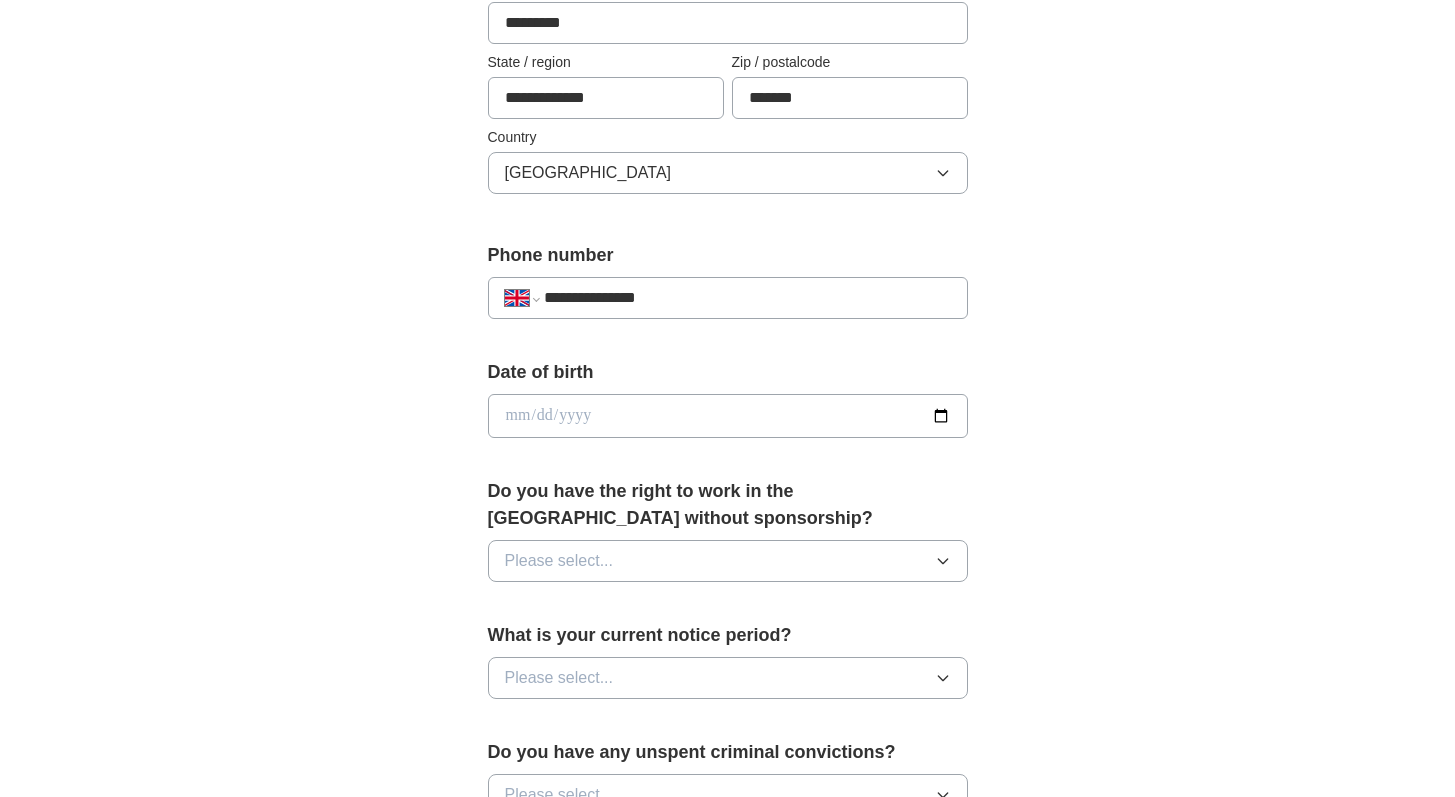 click at bounding box center (728, 416) 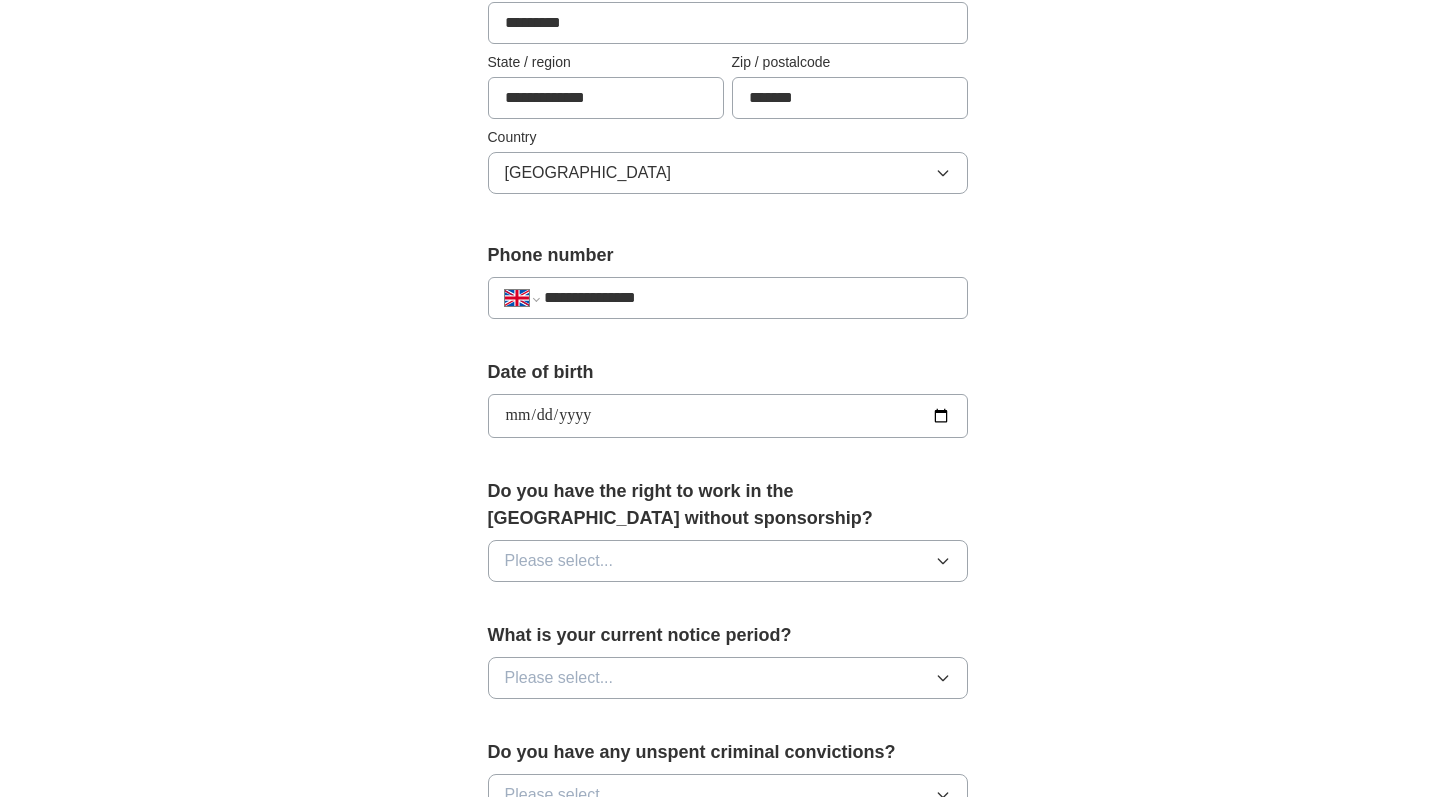 type on "**********" 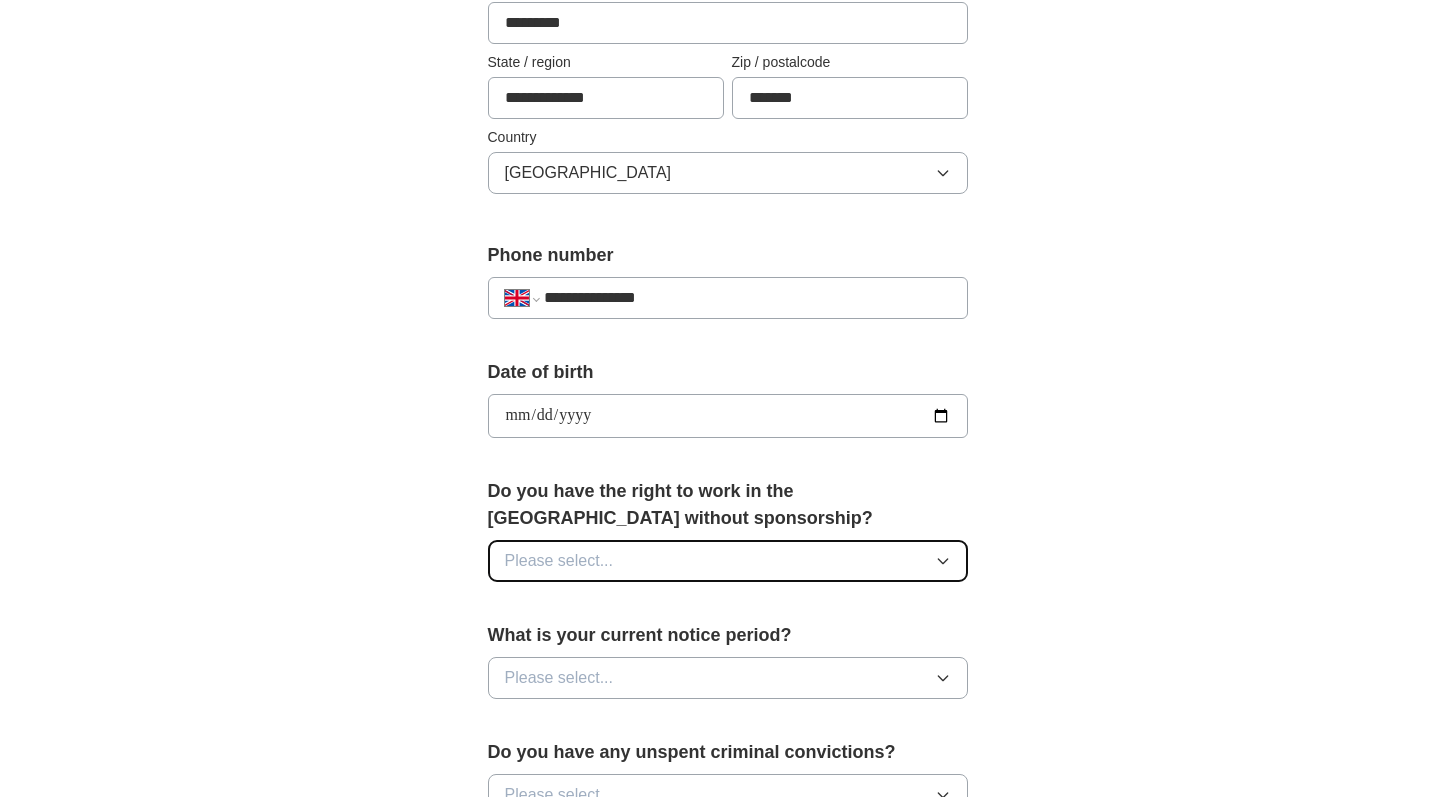 click on "Please select..." at bounding box center (728, 561) 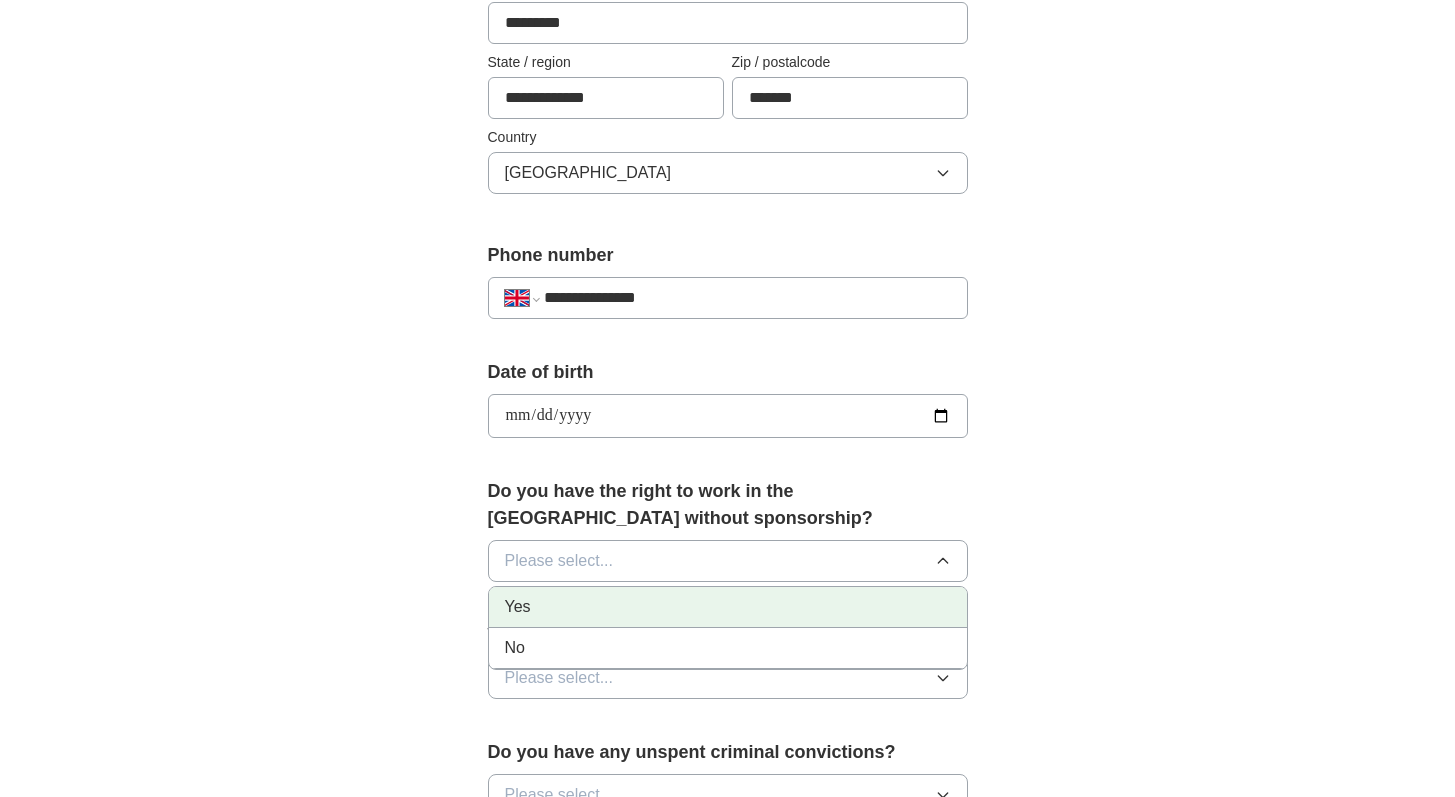 click on "Yes" at bounding box center (728, 607) 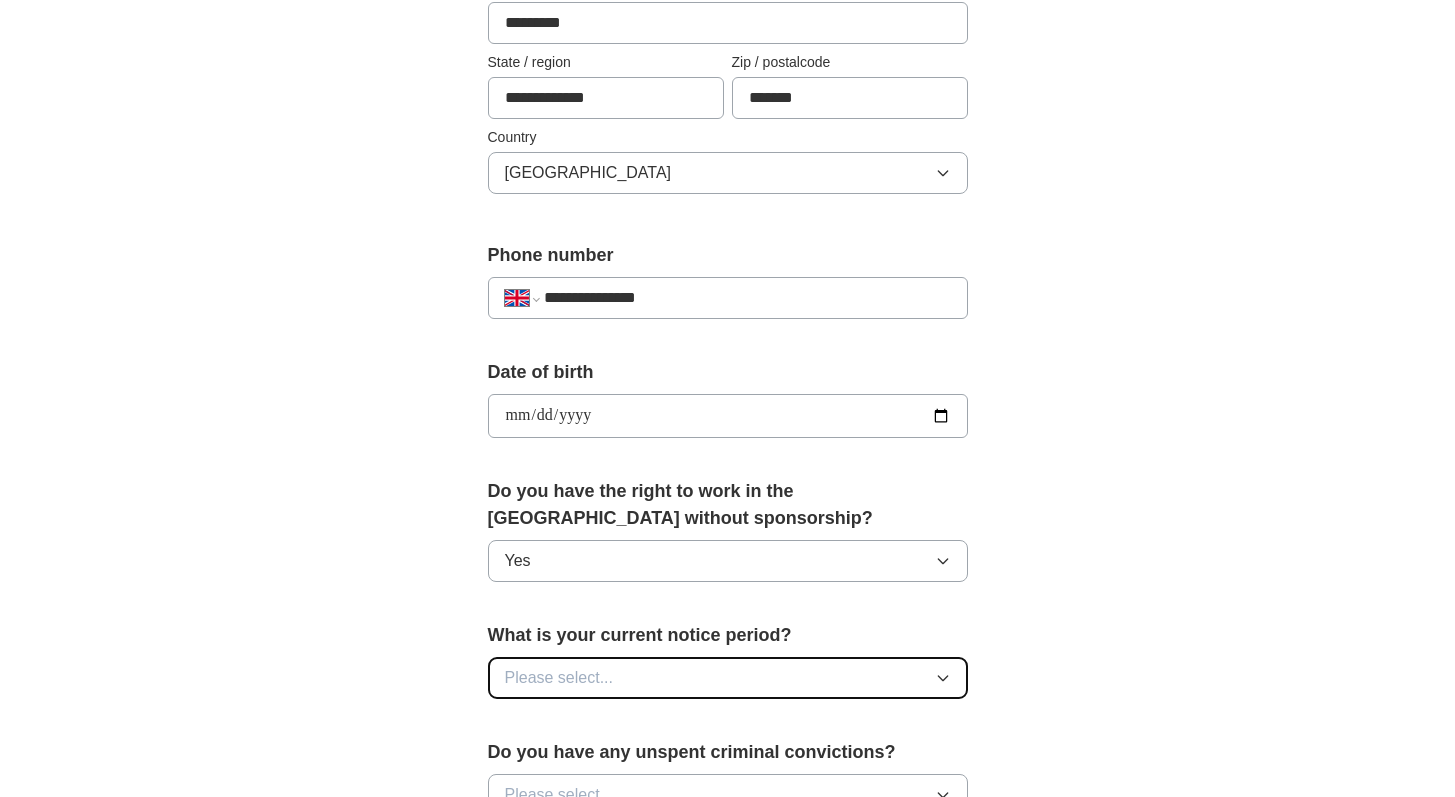 click on "Please select..." at bounding box center [728, 678] 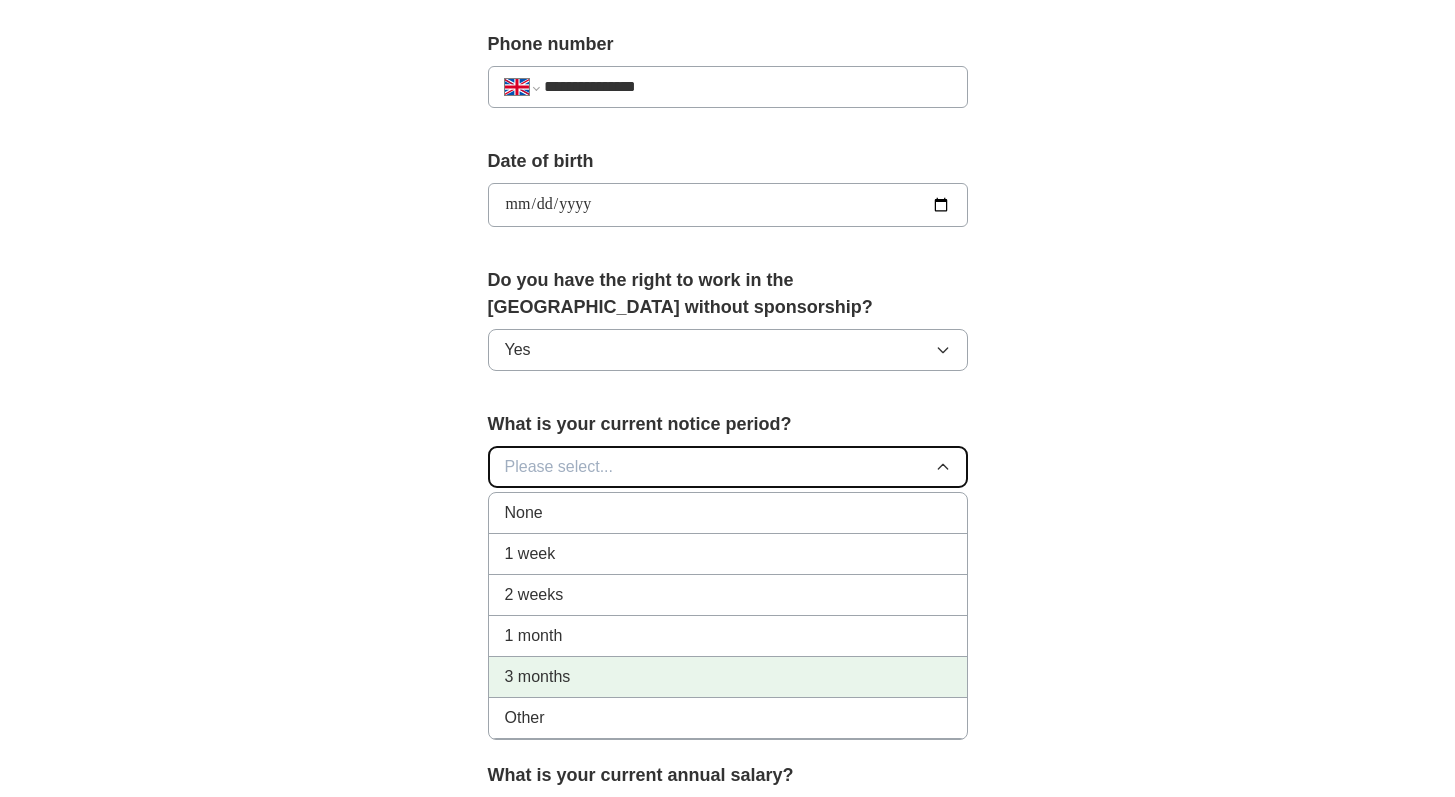 scroll, scrollTop: 796, scrollLeft: 0, axis: vertical 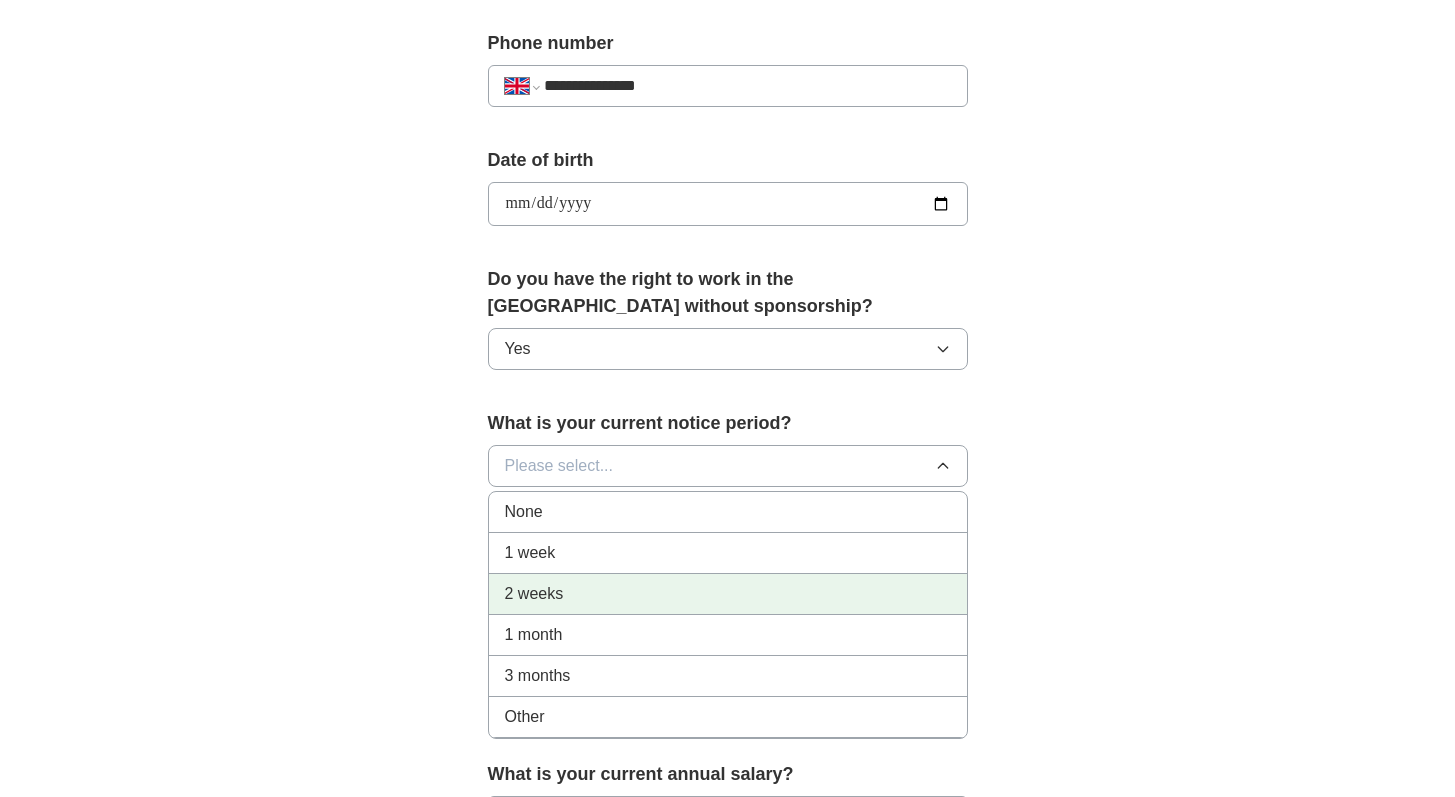 click on "2 weeks" at bounding box center [728, 594] 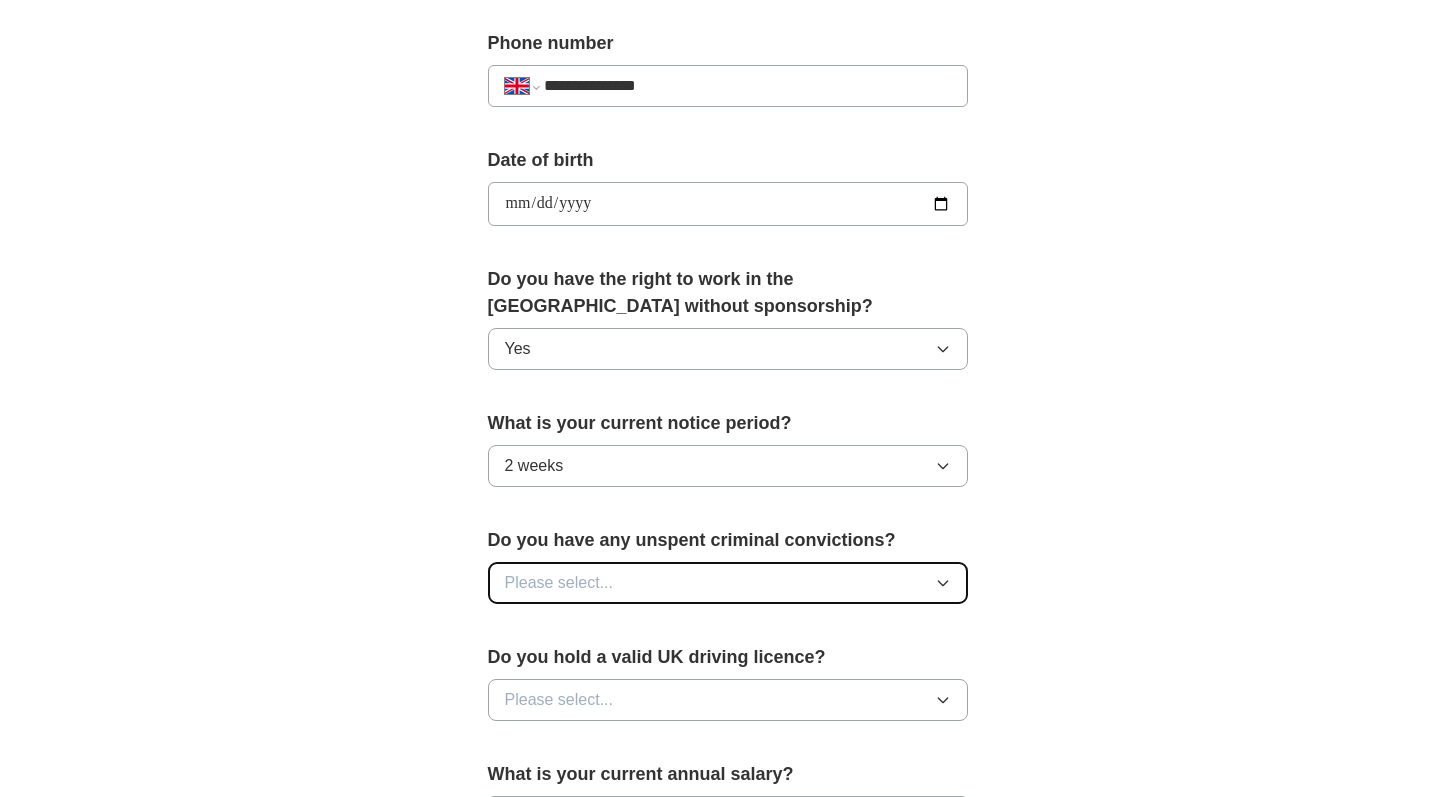 click on "Please select..." at bounding box center [728, 583] 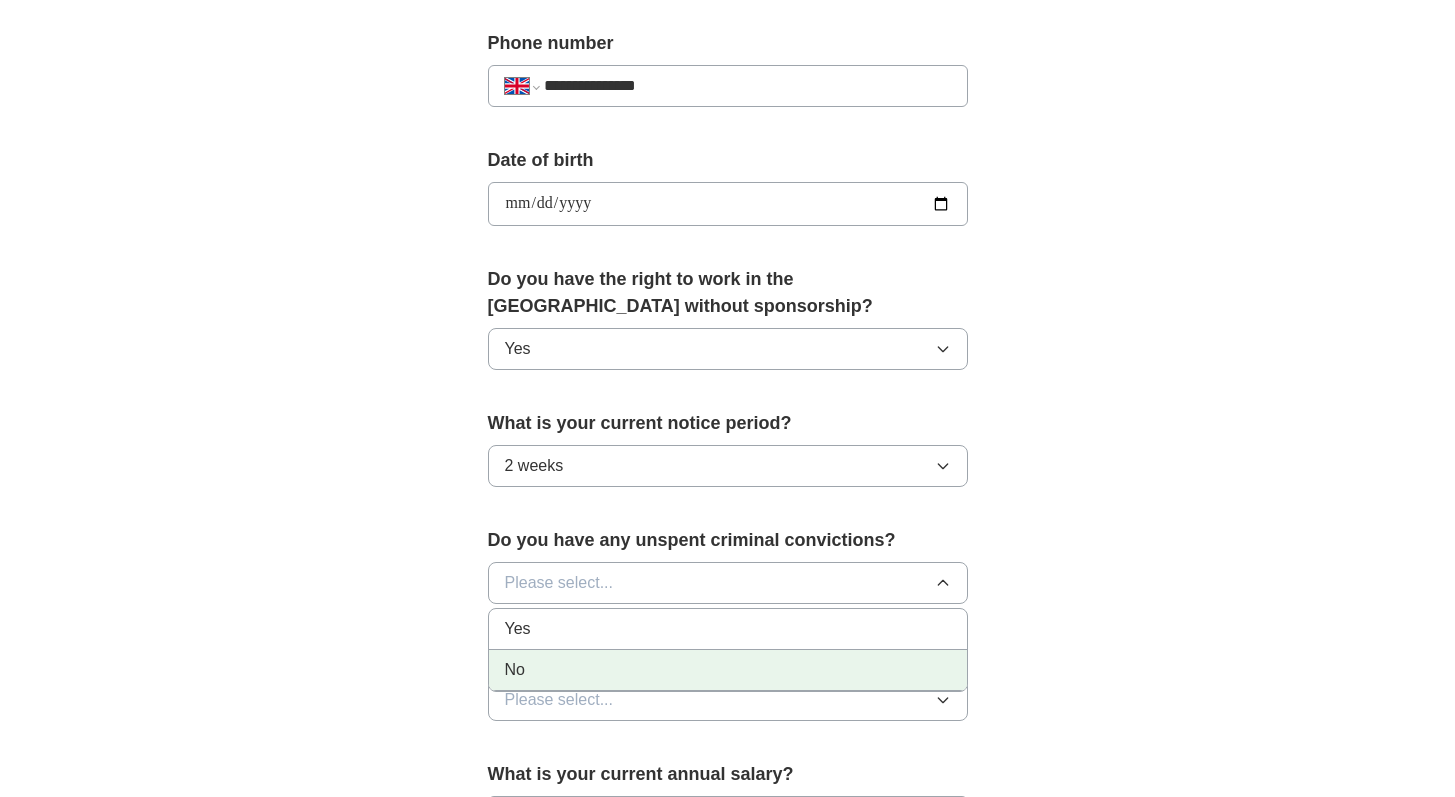click on "No" at bounding box center (728, 670) 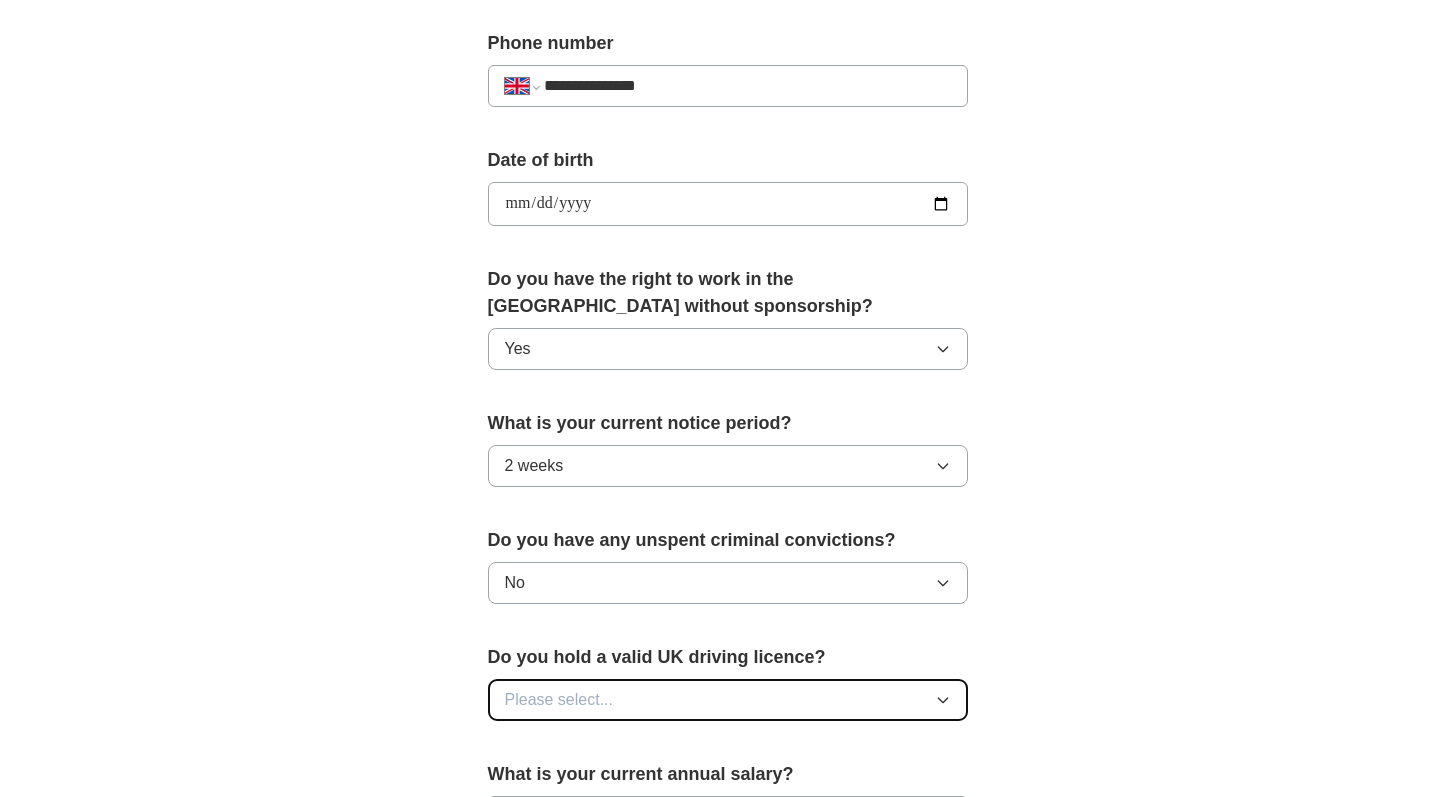 click on "Please select..." at bounding box center (728, 700) 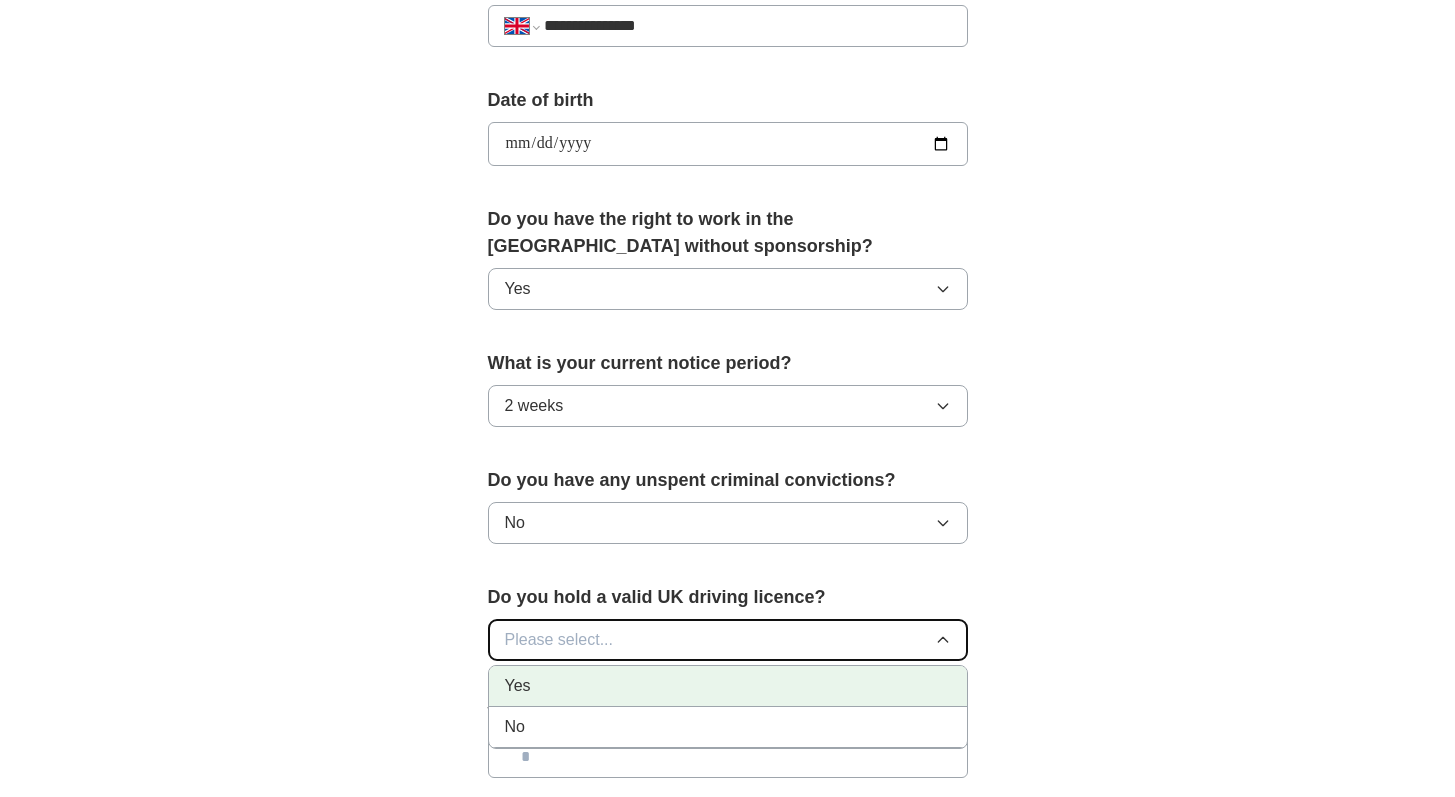 scroll, scrollTop: 868, scrollLeft: 0, axis: vertical 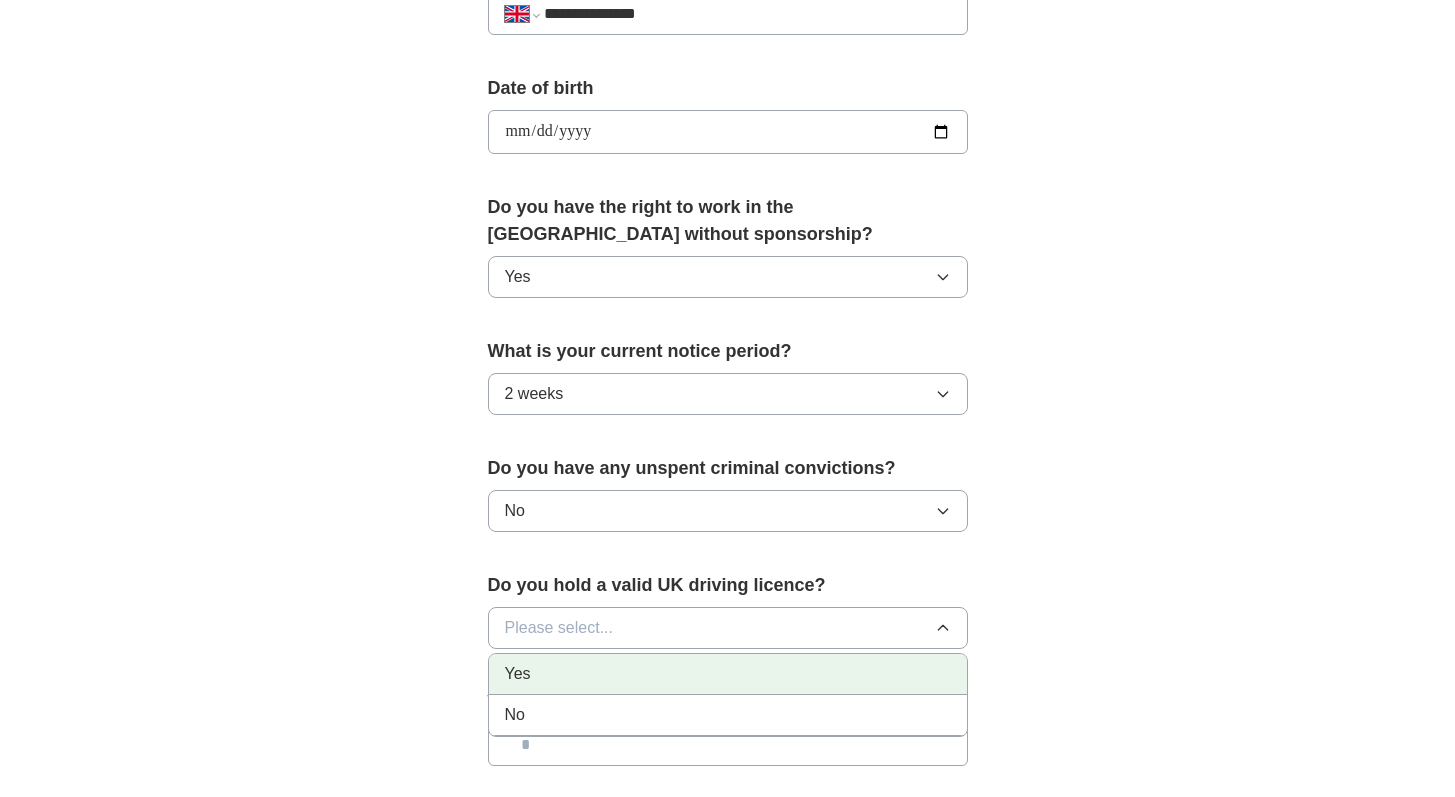 click on "Yes" at bounding box center [728, 674] 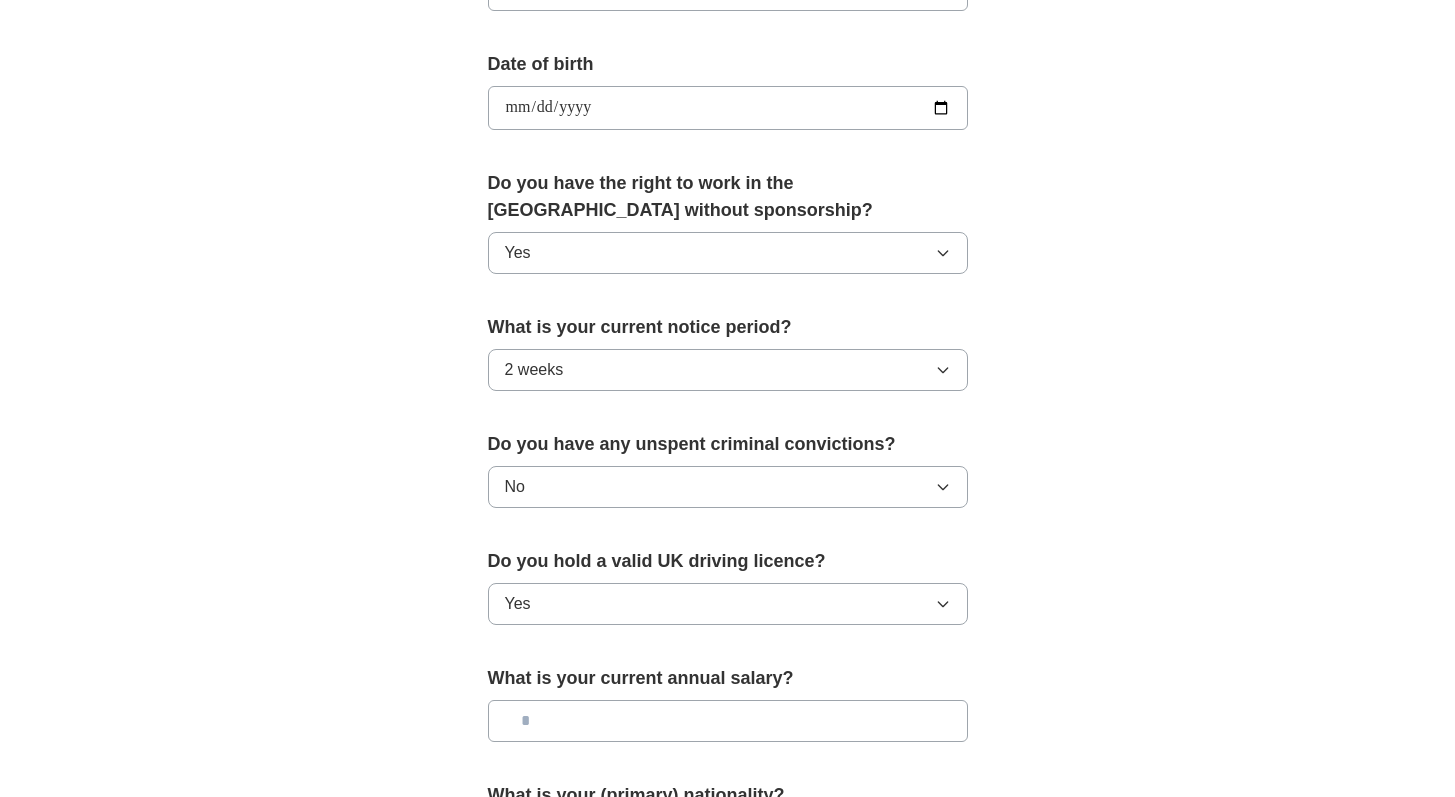 scroll, scrollTop: 896, scrollLeft: 0, axis: vertical 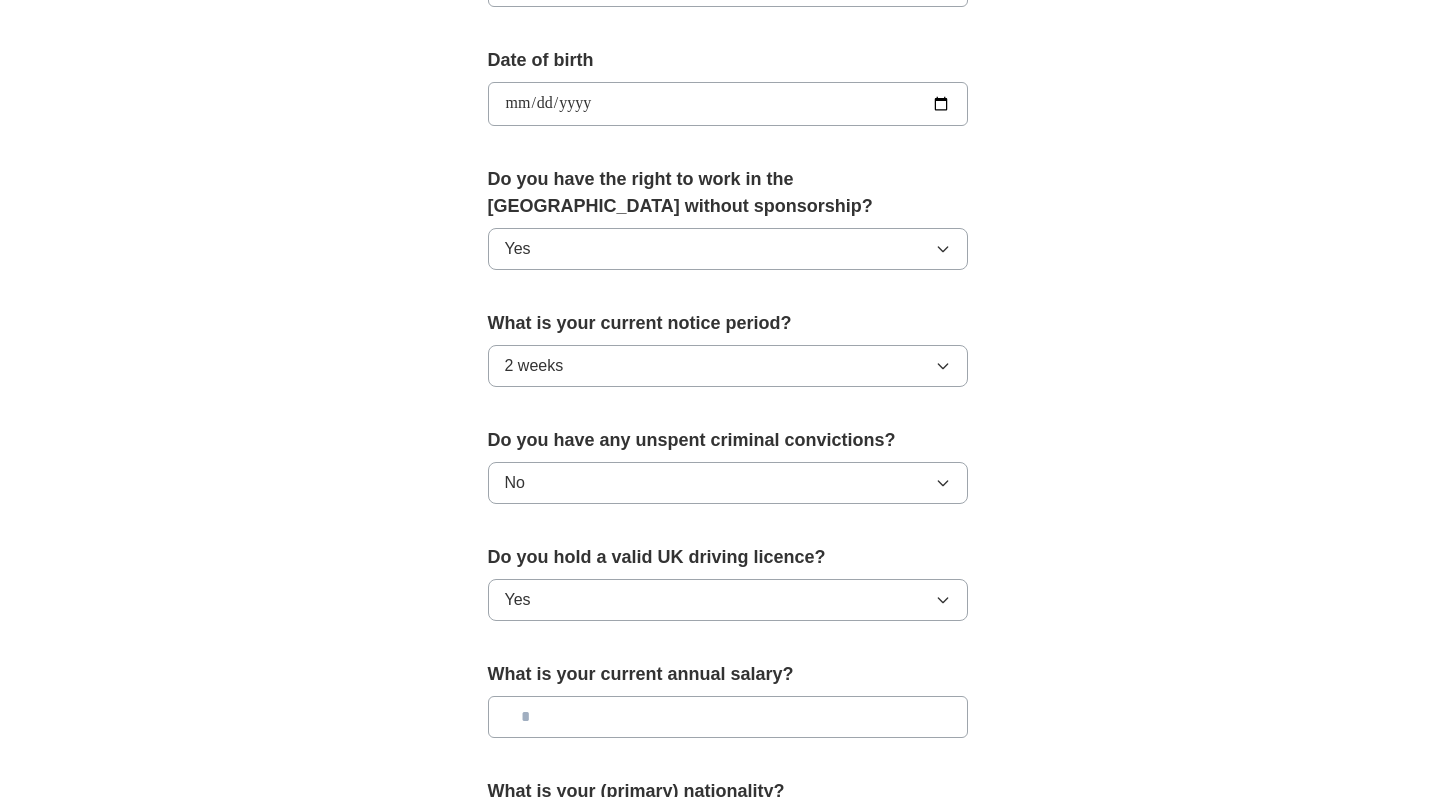 click at bounding box center (728, 717) 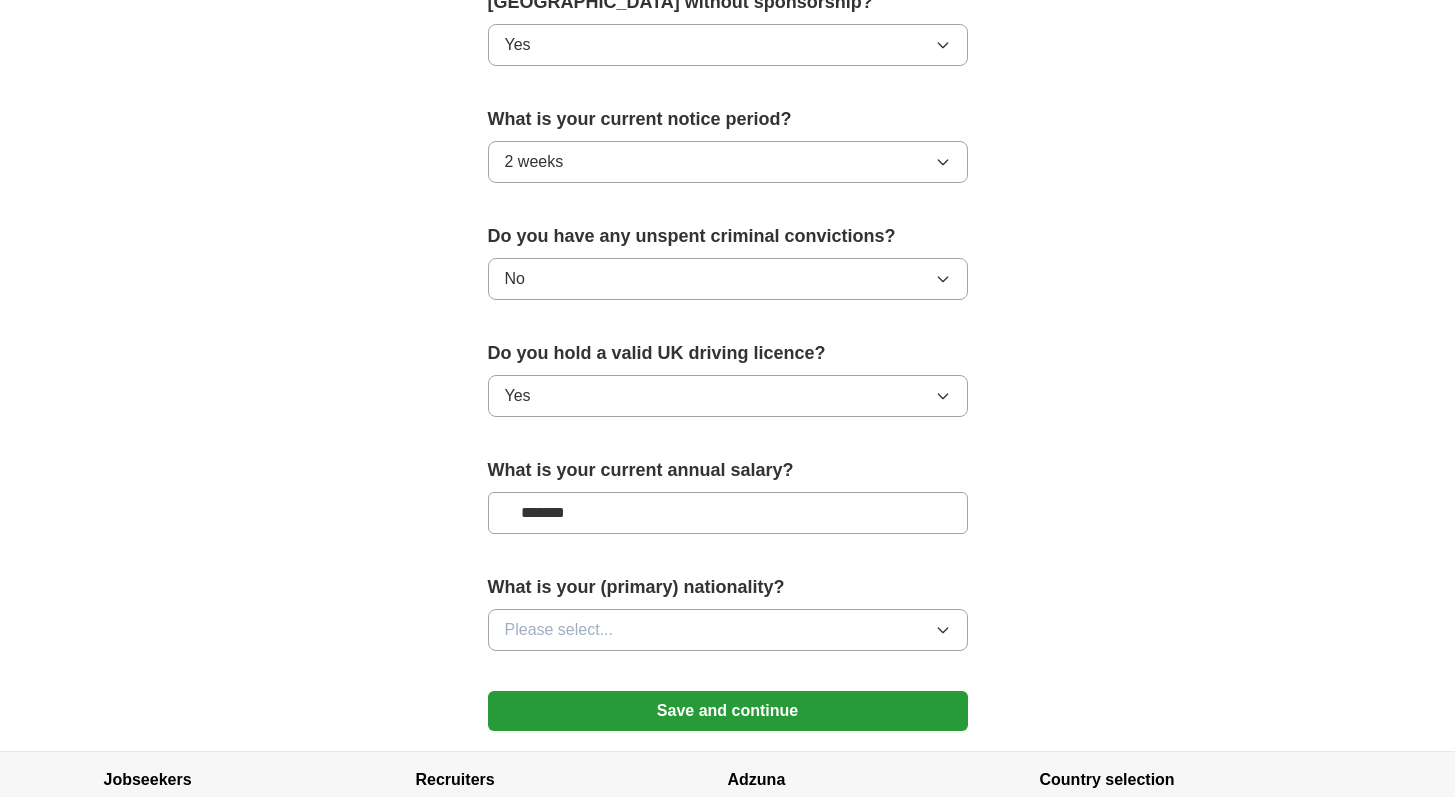 scroll, scrollTop: 1121, scrollLeft: 0, axis: vertical 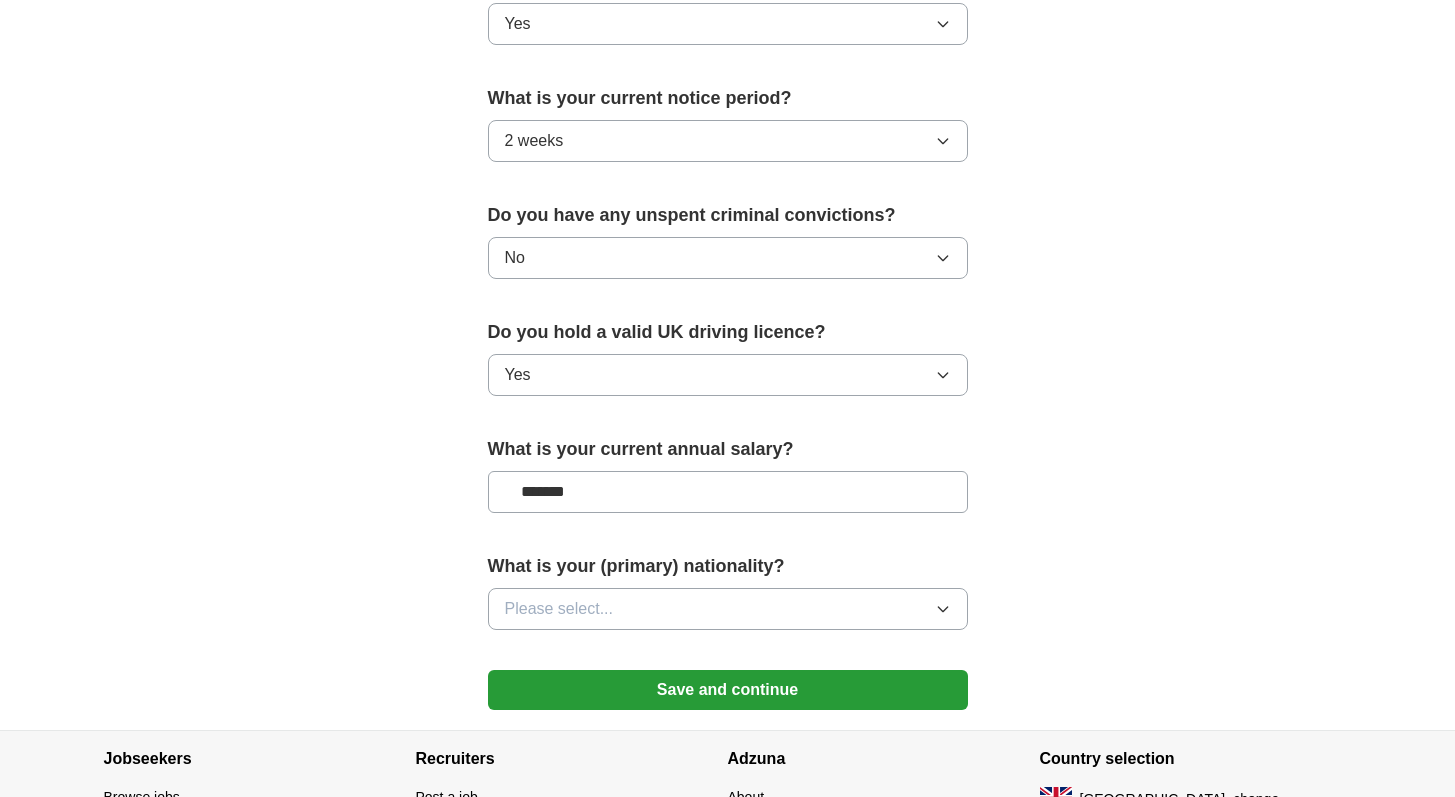 type on "*******" 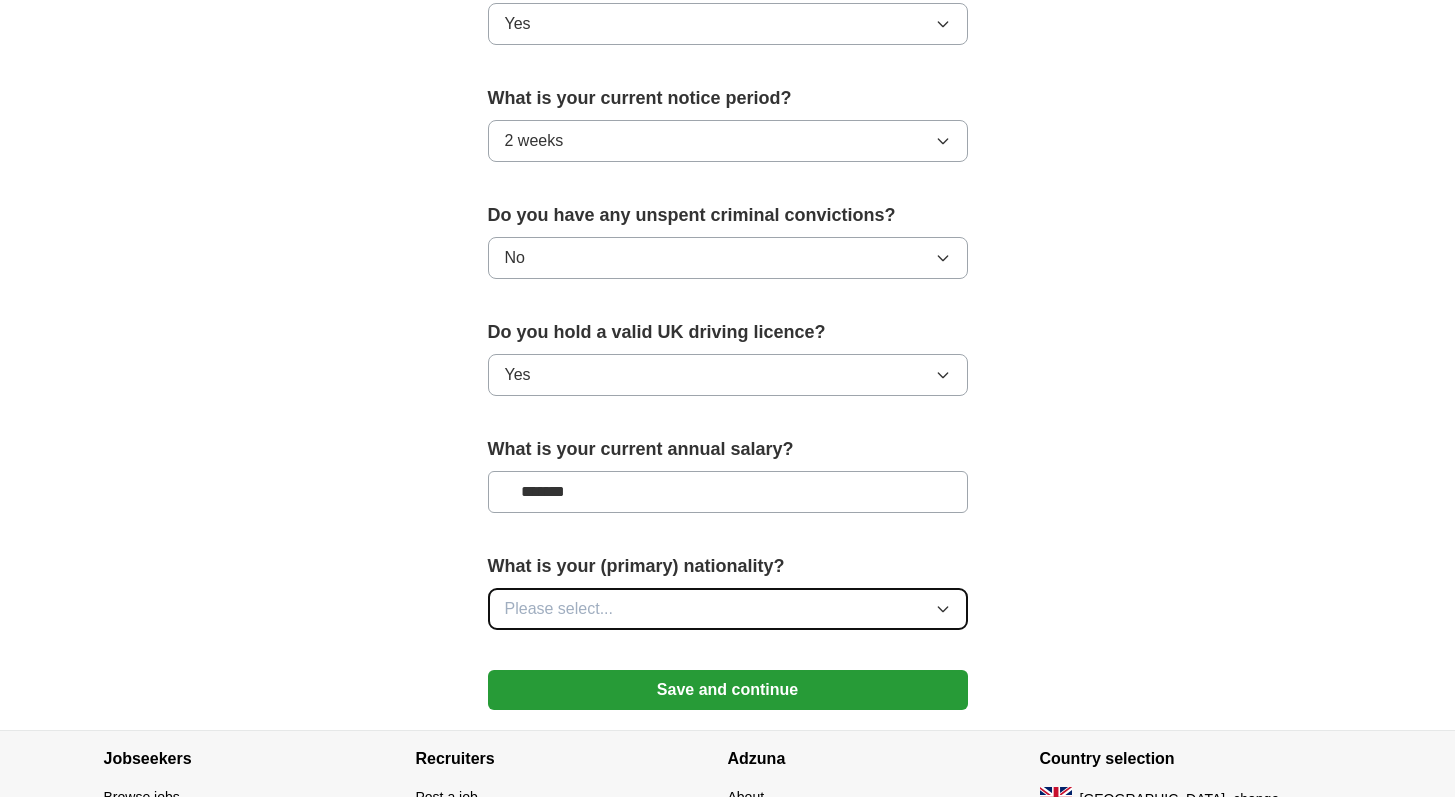 click on "Please select..." at bounding box center [728, 609] 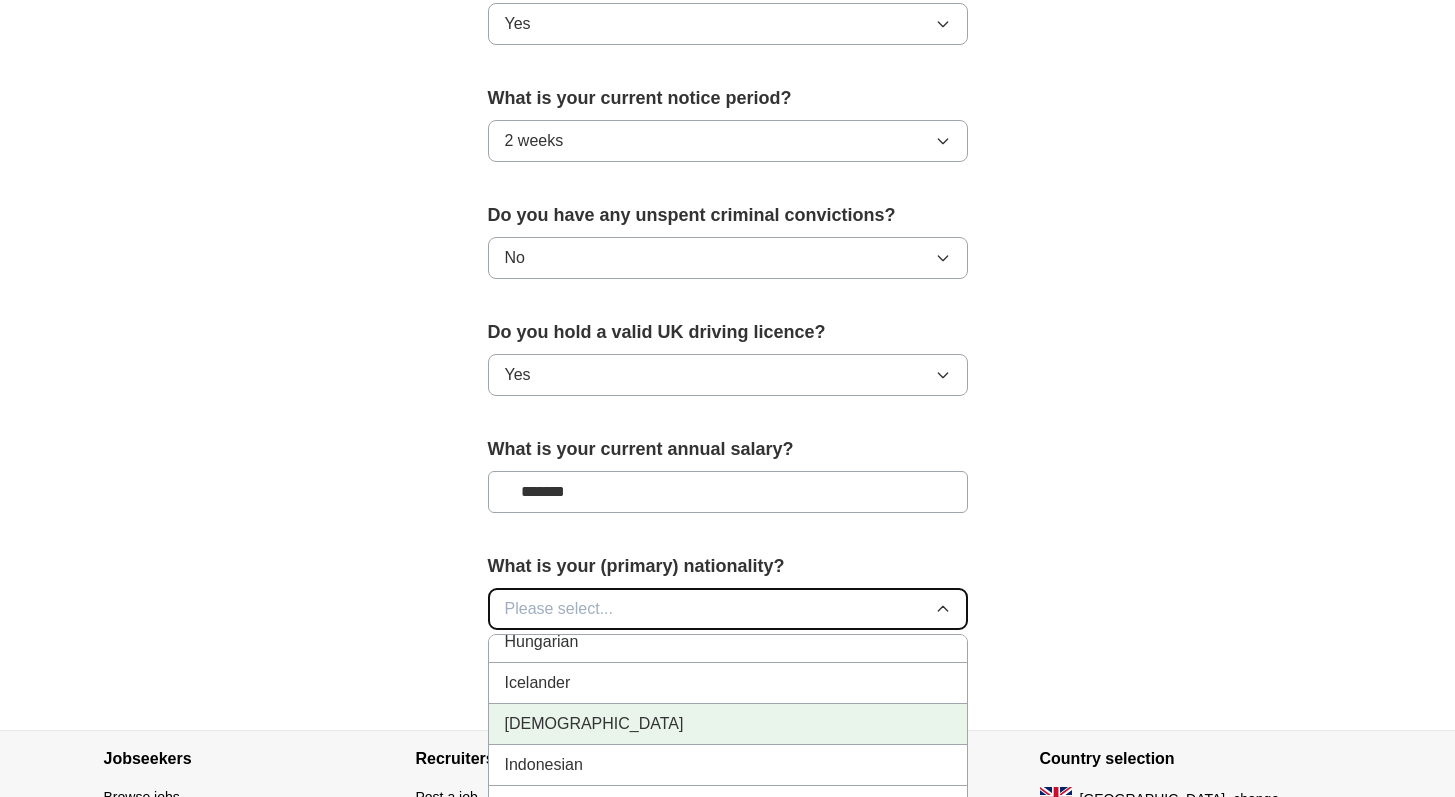 scroll, scrollTop: 3208, scrollLeft: 0, axis: vertical 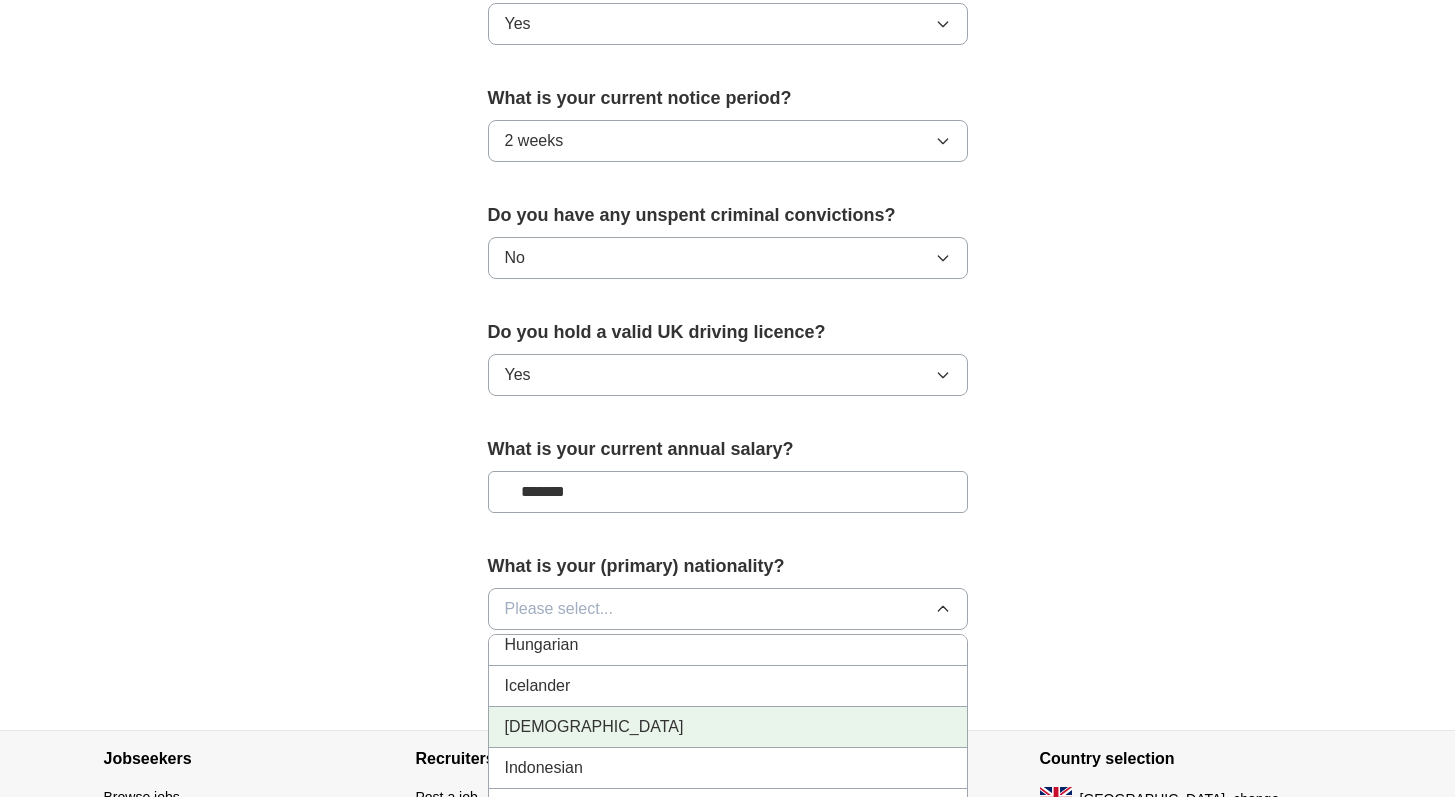 click on "[DEMOGRAPHIC_DATA]" at bounding box center [728, 727] 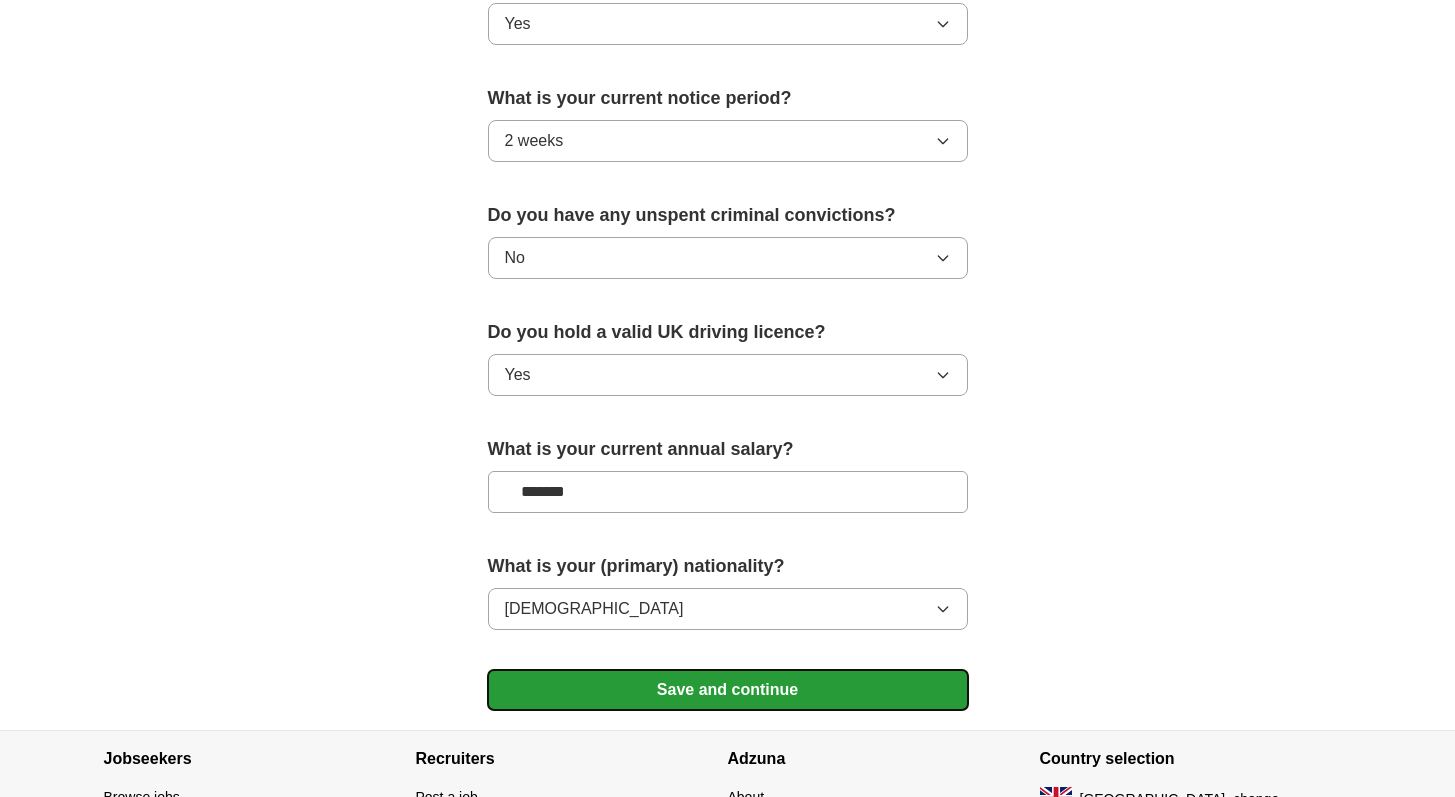 click on "Save and continue" at bounding box center [728, 690] 